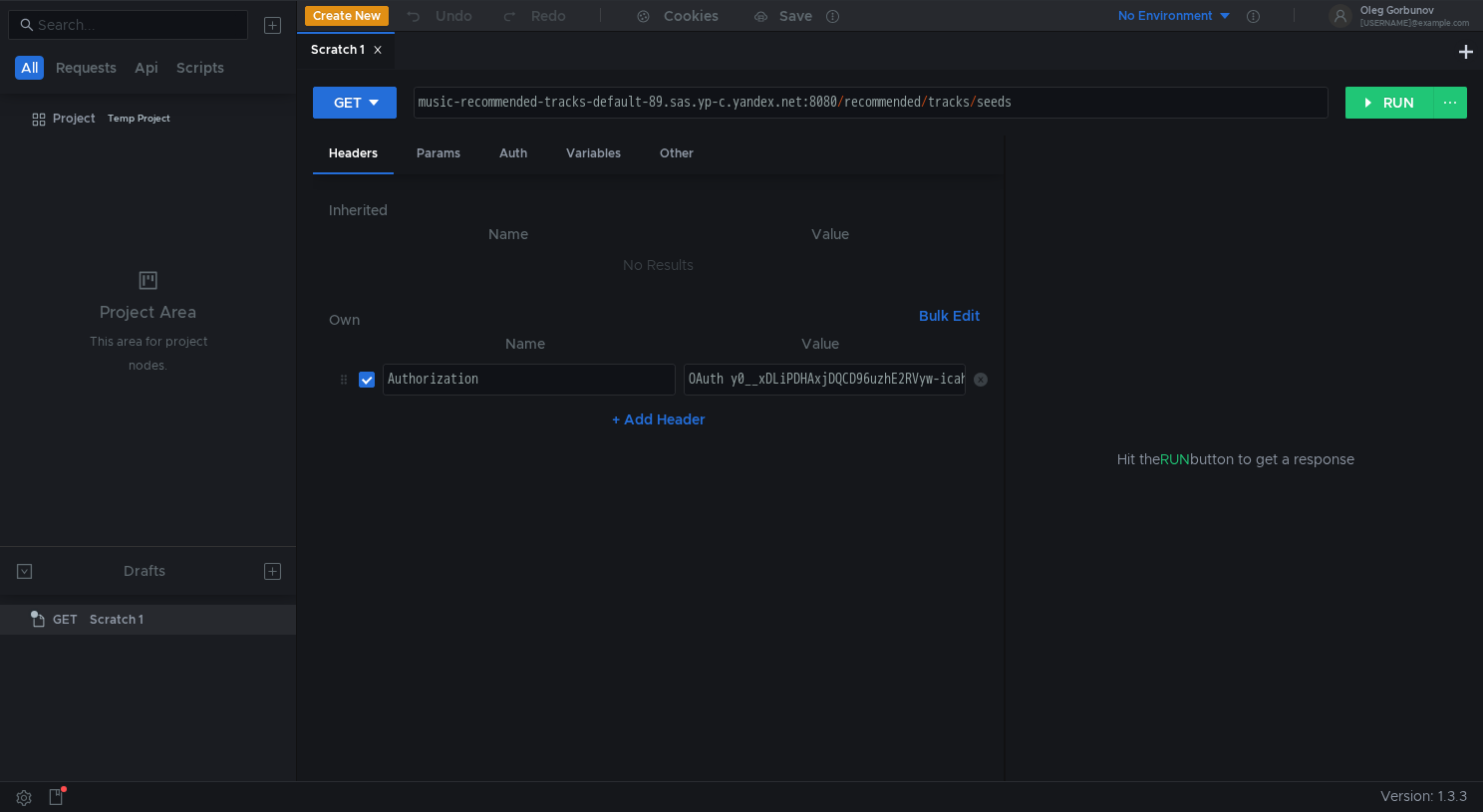 scroll, scrollTop: 0, scrollLeft: 0, axis: both 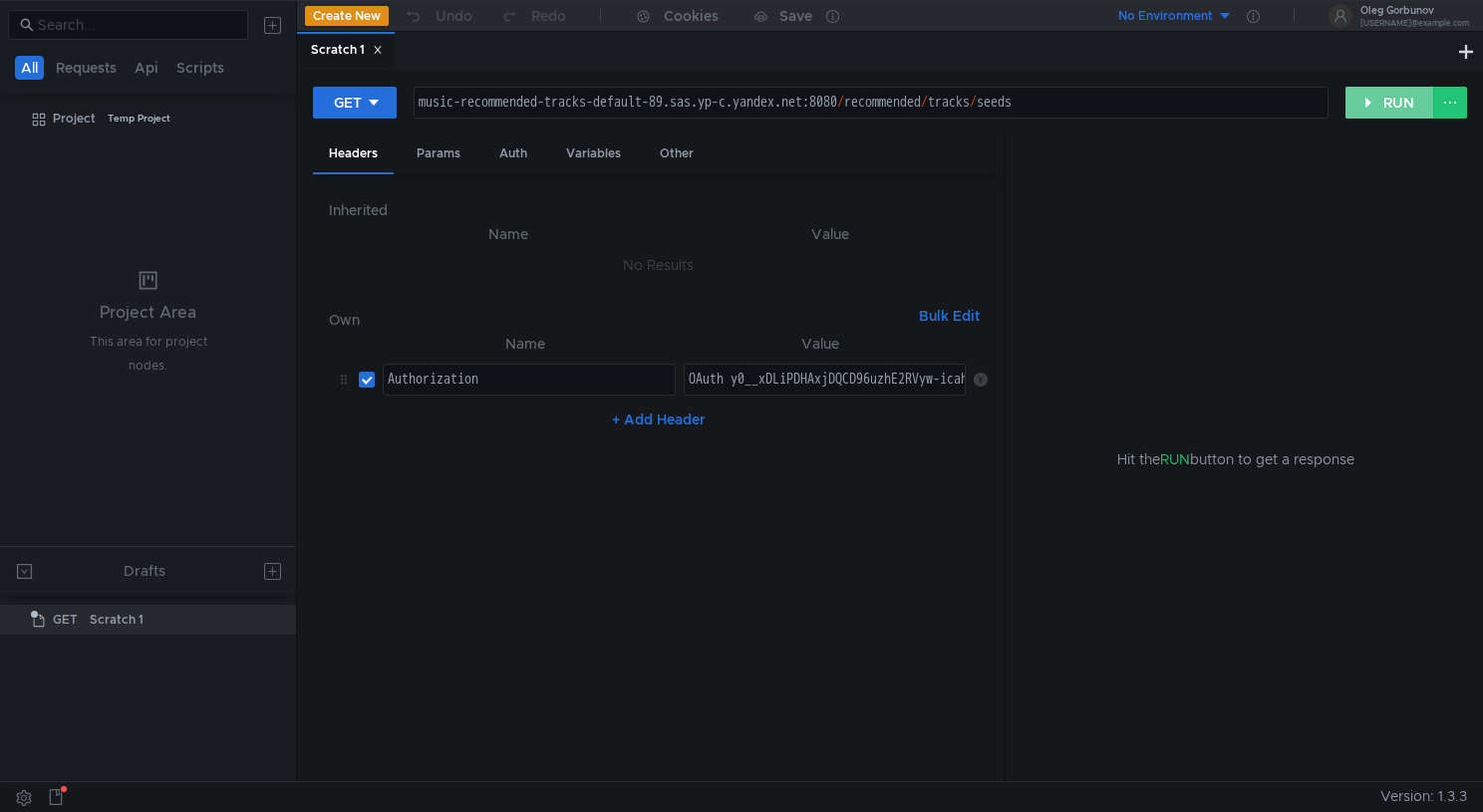 click on "RUN" at bounding box center [1389, 103] 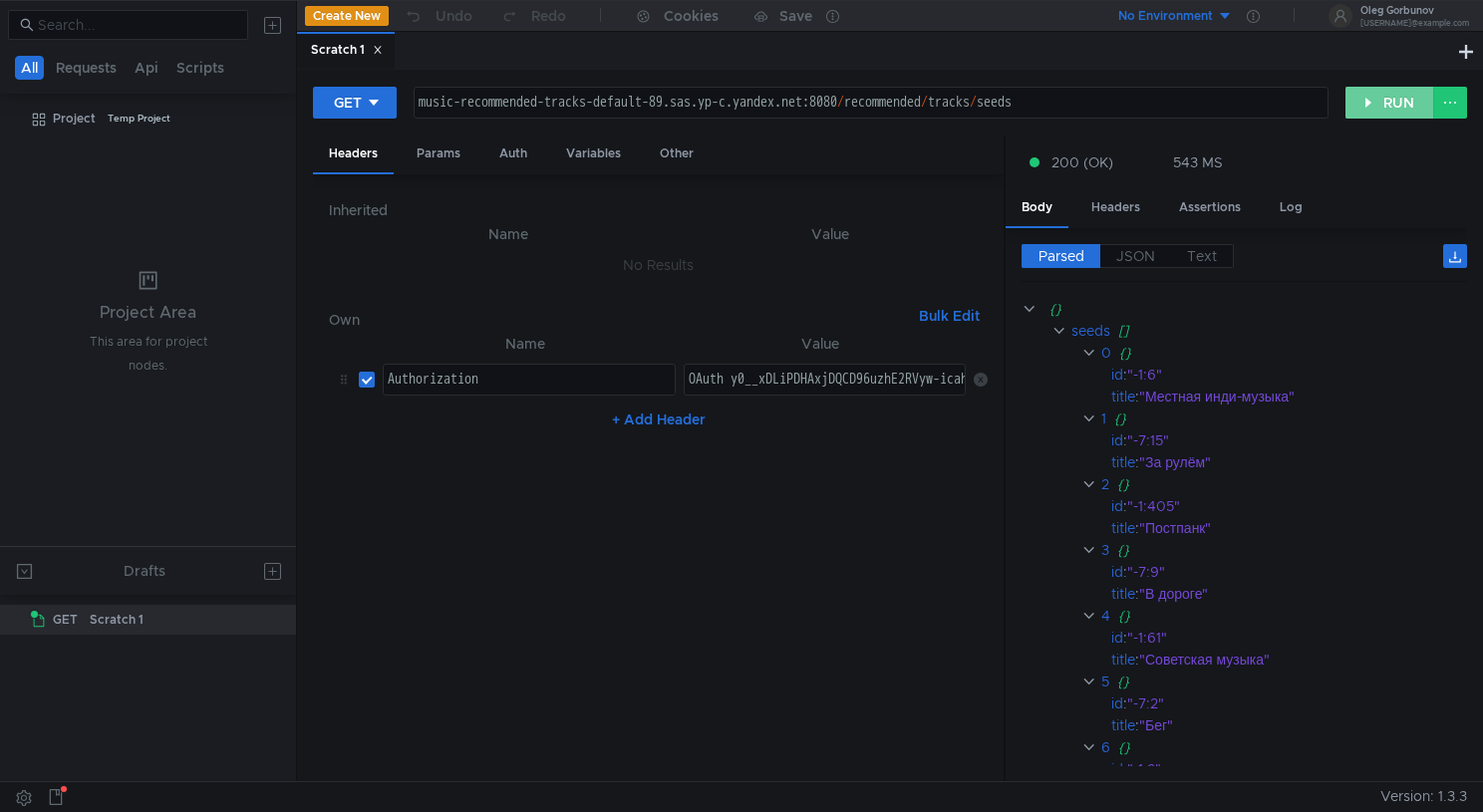 click on "RUN" at bounding box center (1389, 103) 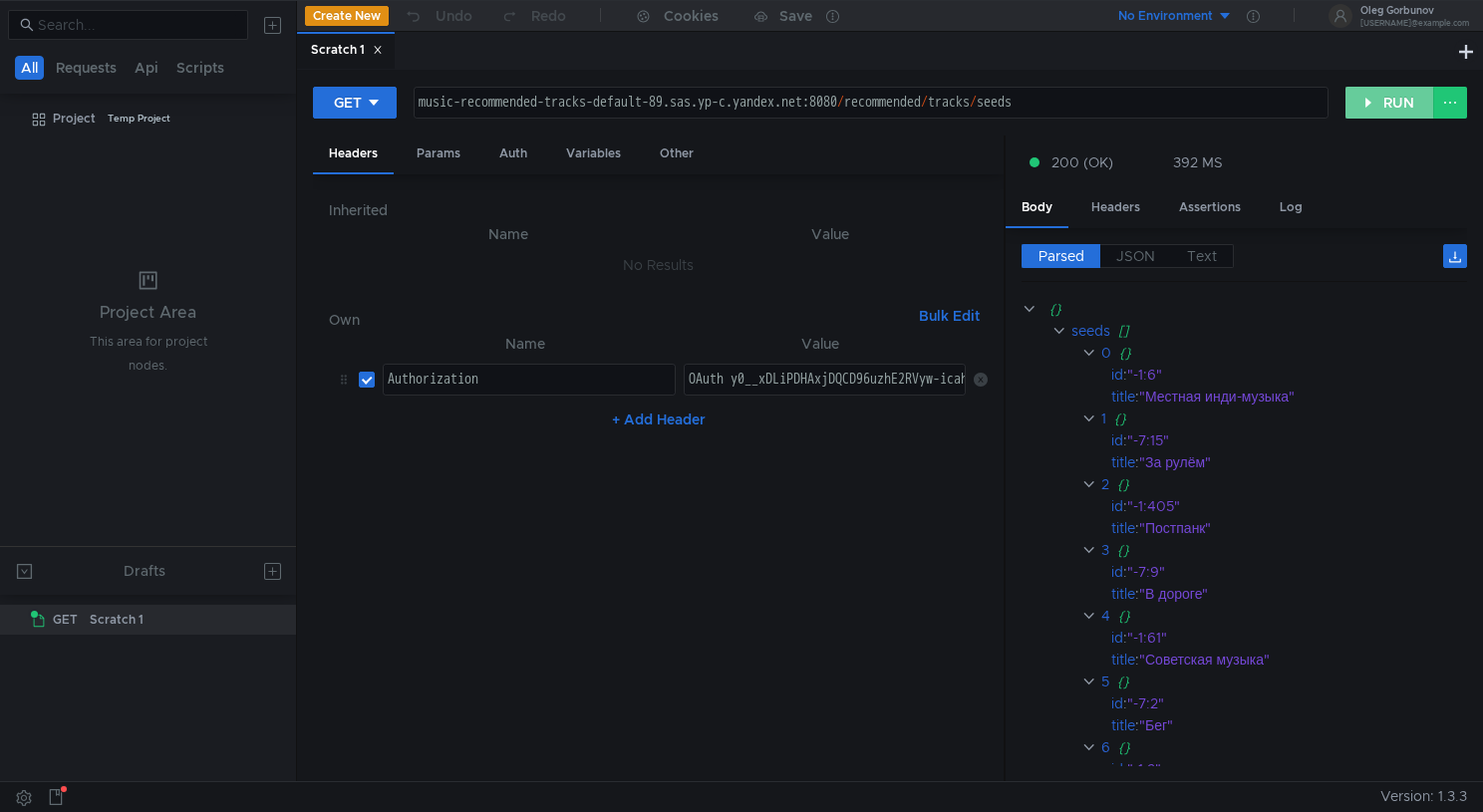 click on "RUN" at bounding box center (1389, 103) 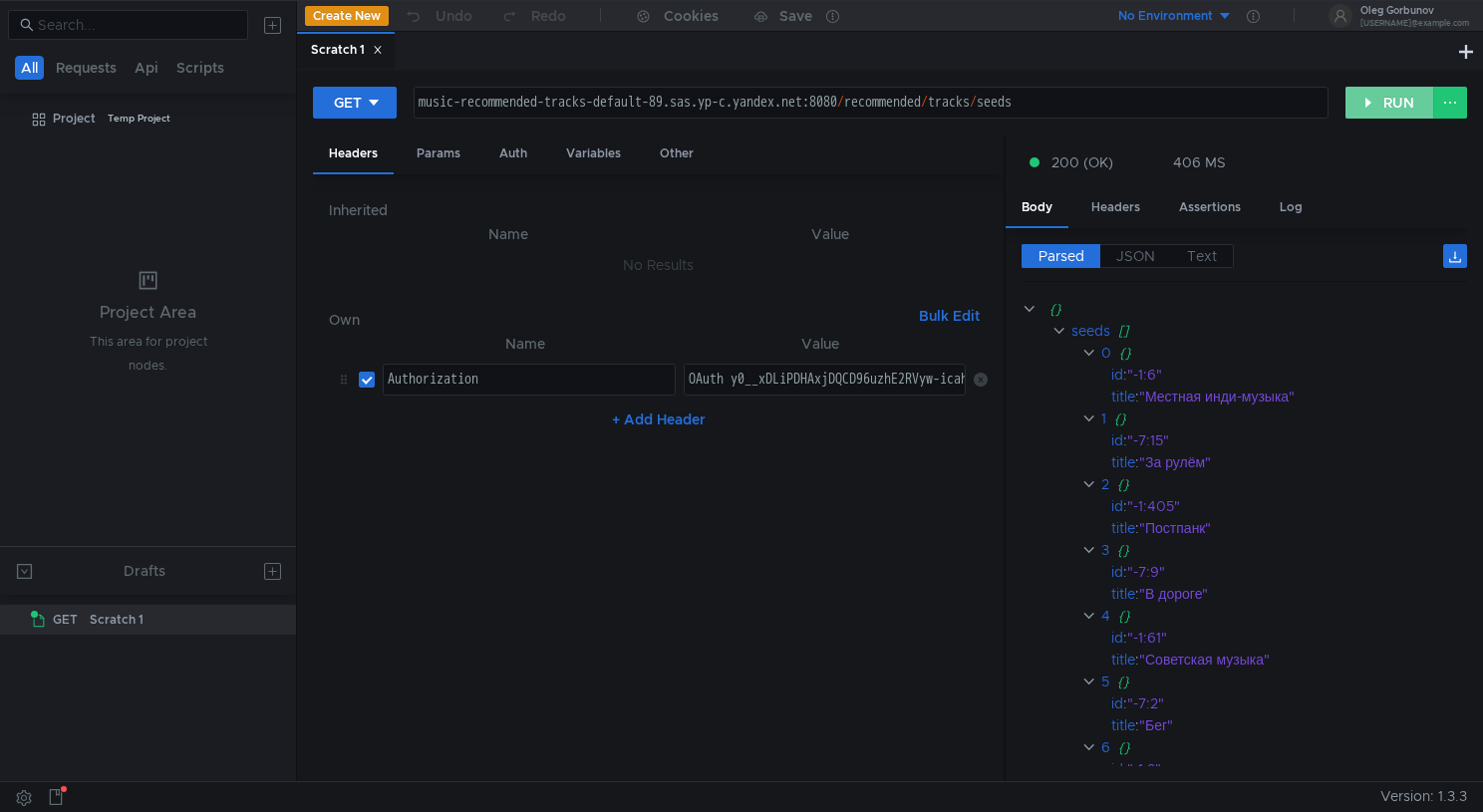 click on "RUN" at bounding box center [1389, 103] 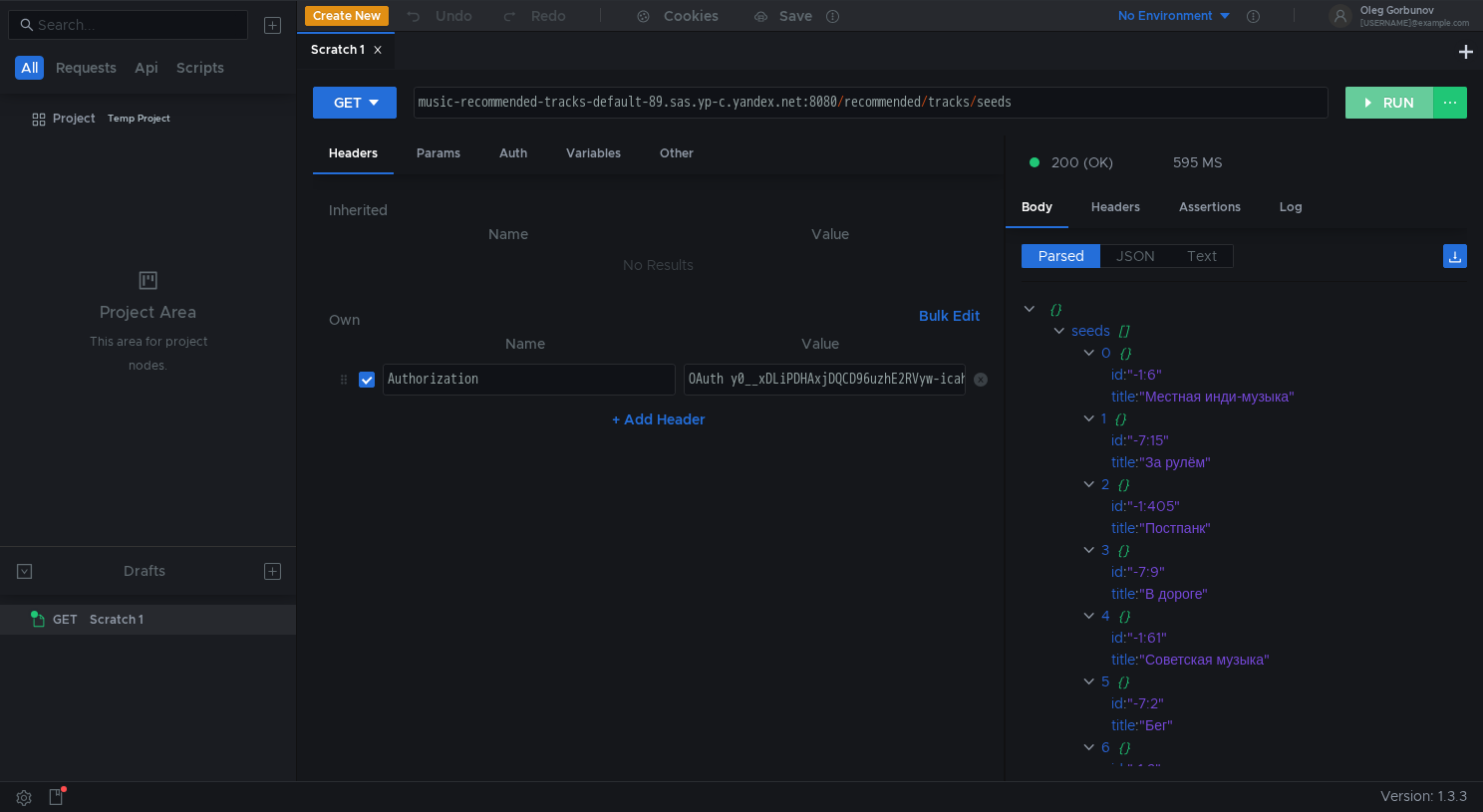 click on "RUN" at bounding box center (1389, 103) 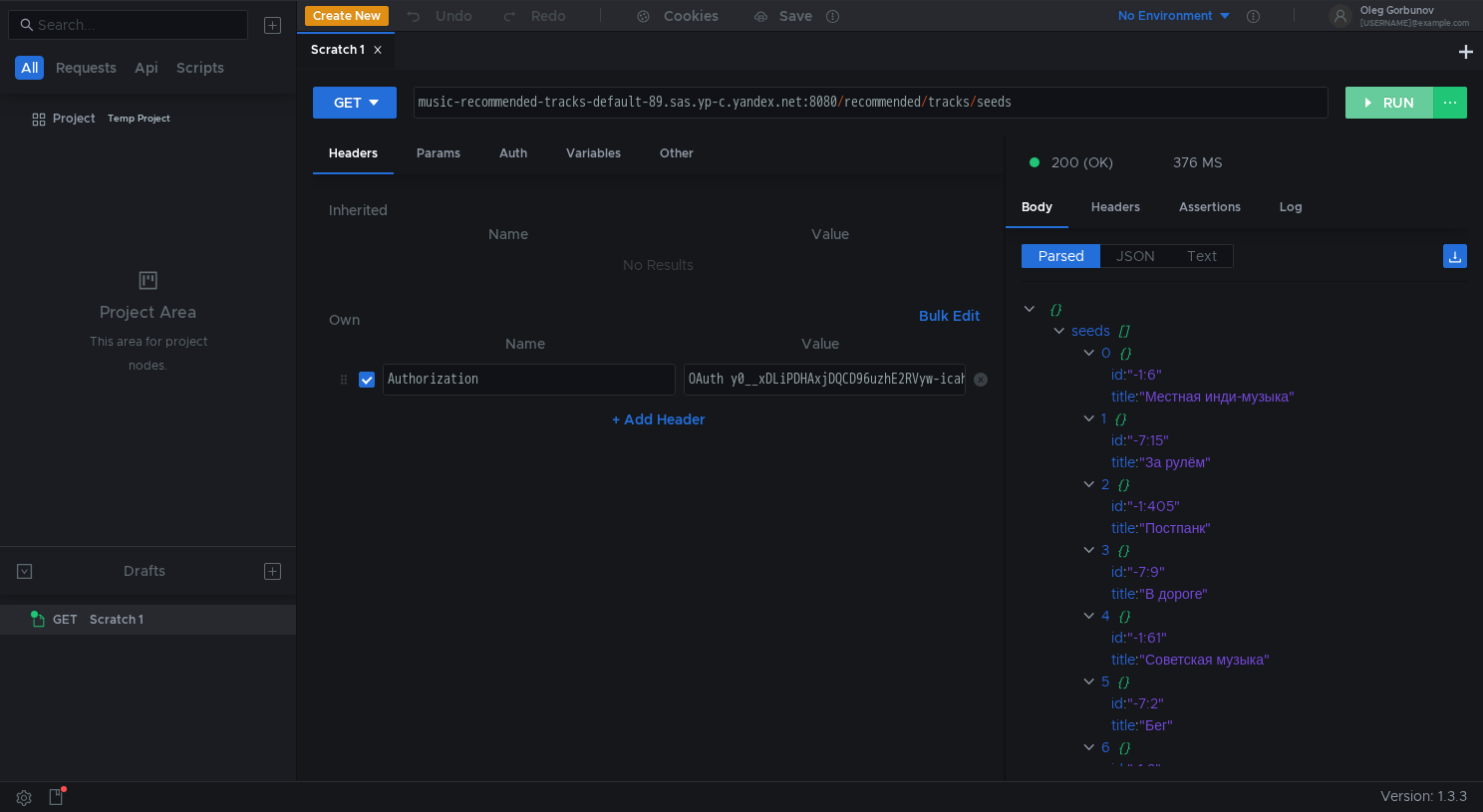 click on "RUN" at bounding box center (1389, 103) 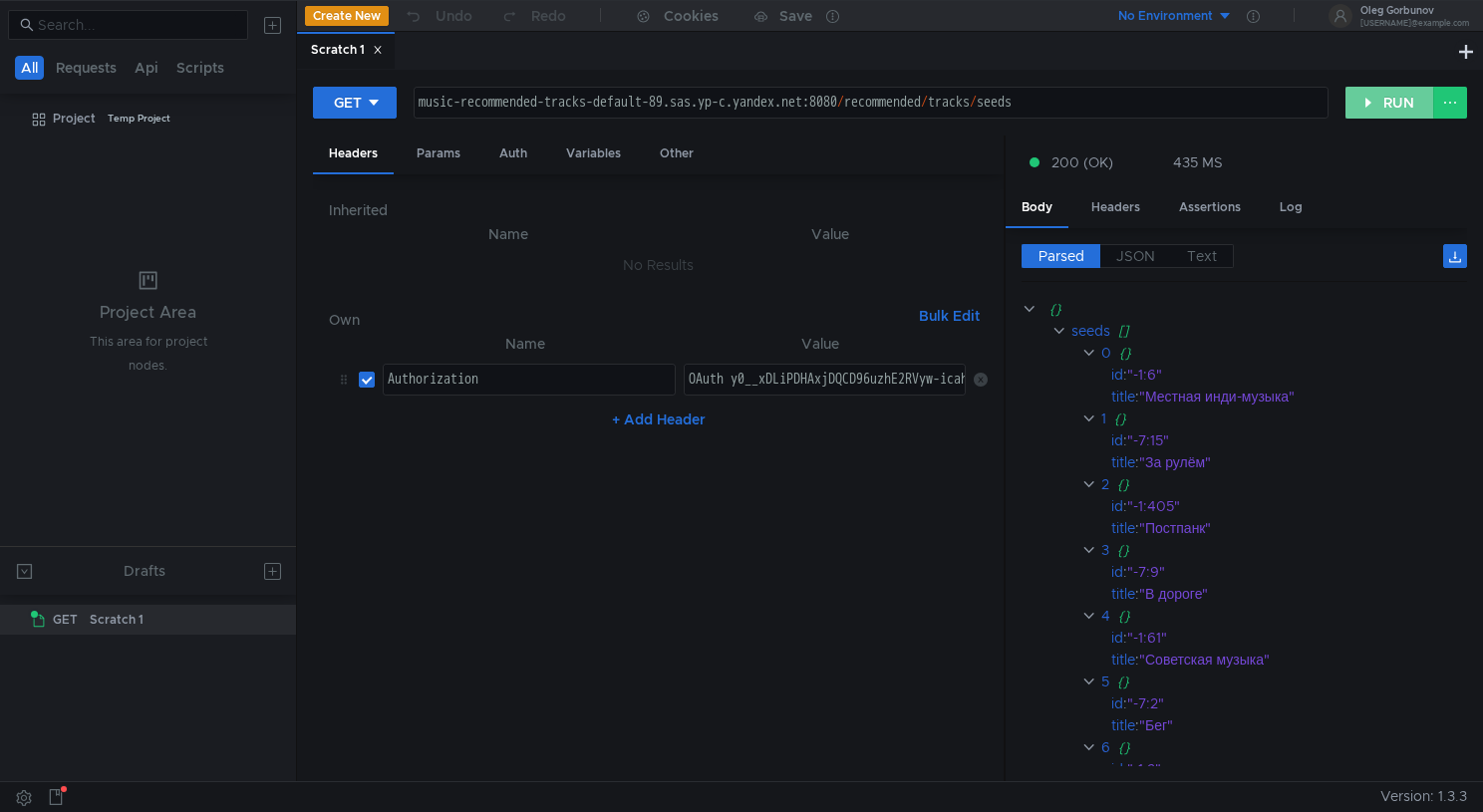 click on "RUN" at bounding box center [1389, 103] 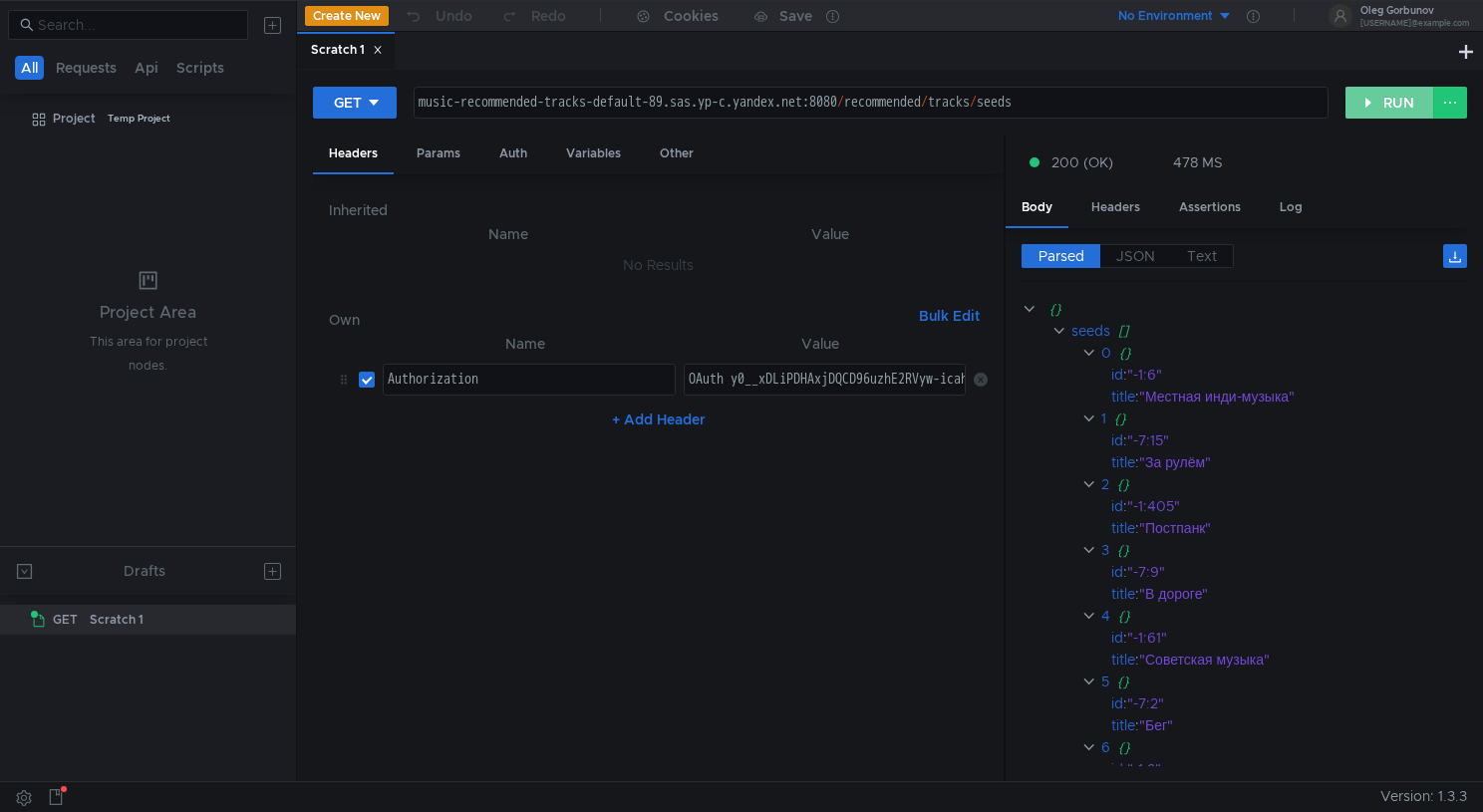 click on "RUN" at bounding box center [1389, 103] 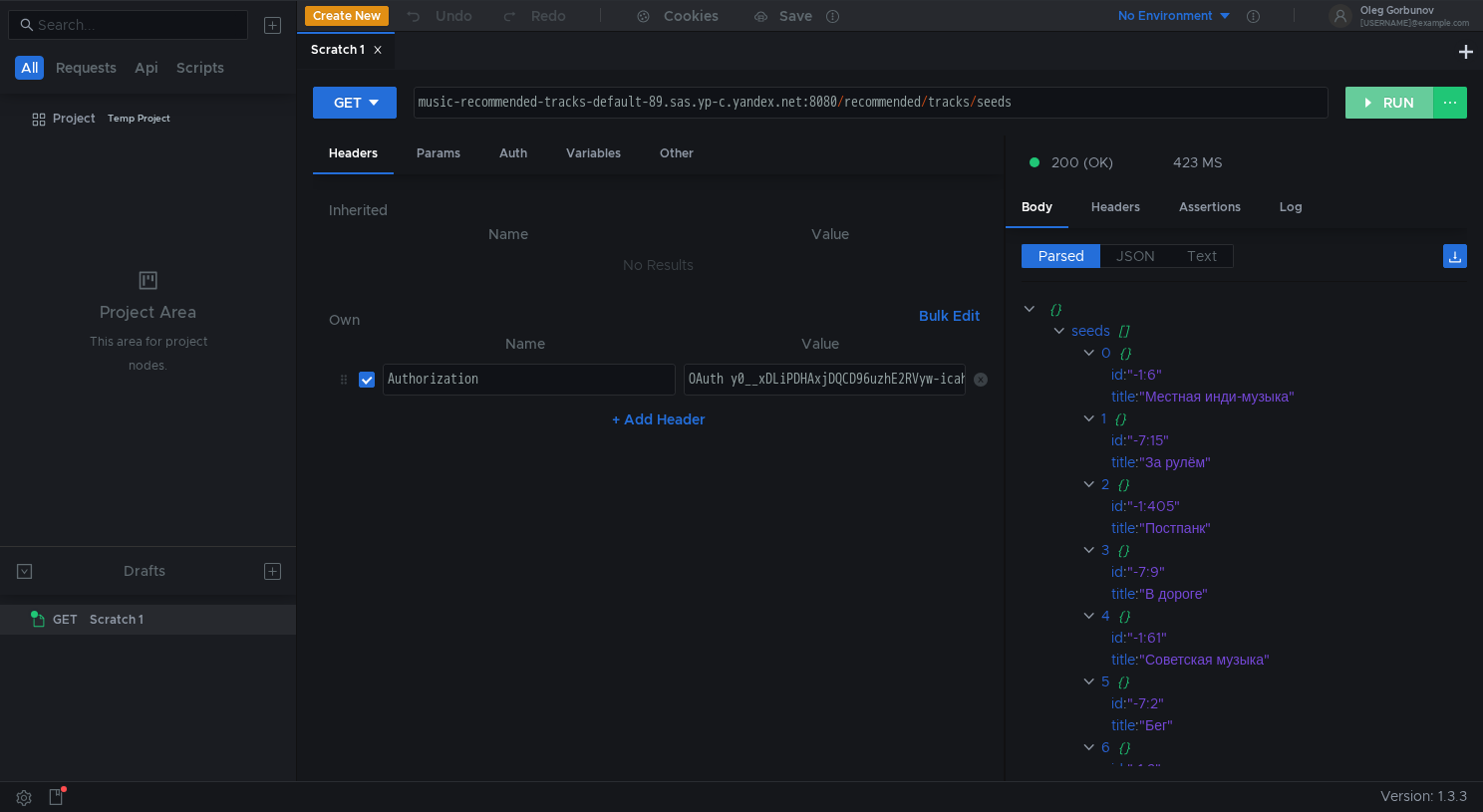 click on "RUN" at bounding box center (1389, 103) 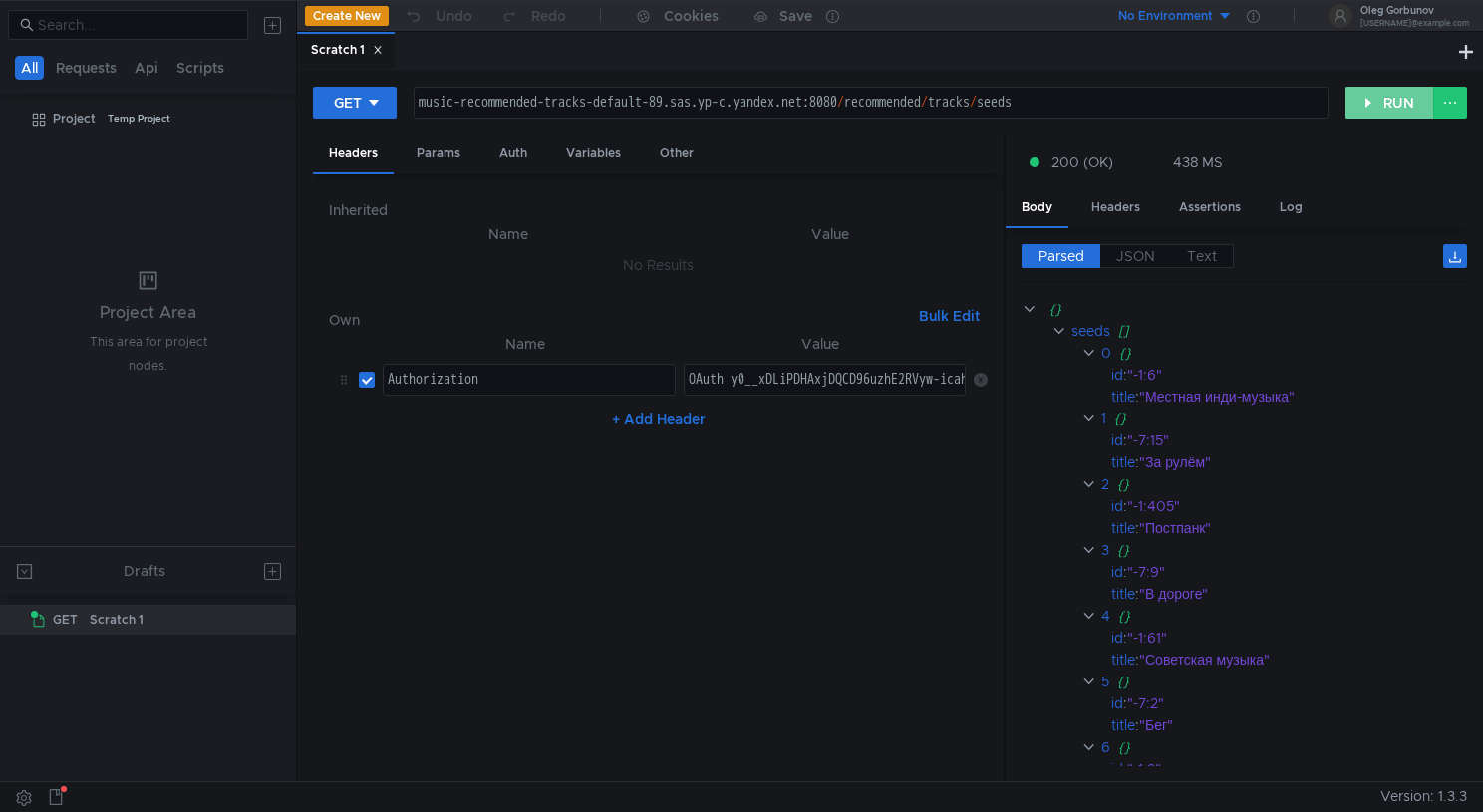 click on "RUN" at bounding box center [1389, 103] 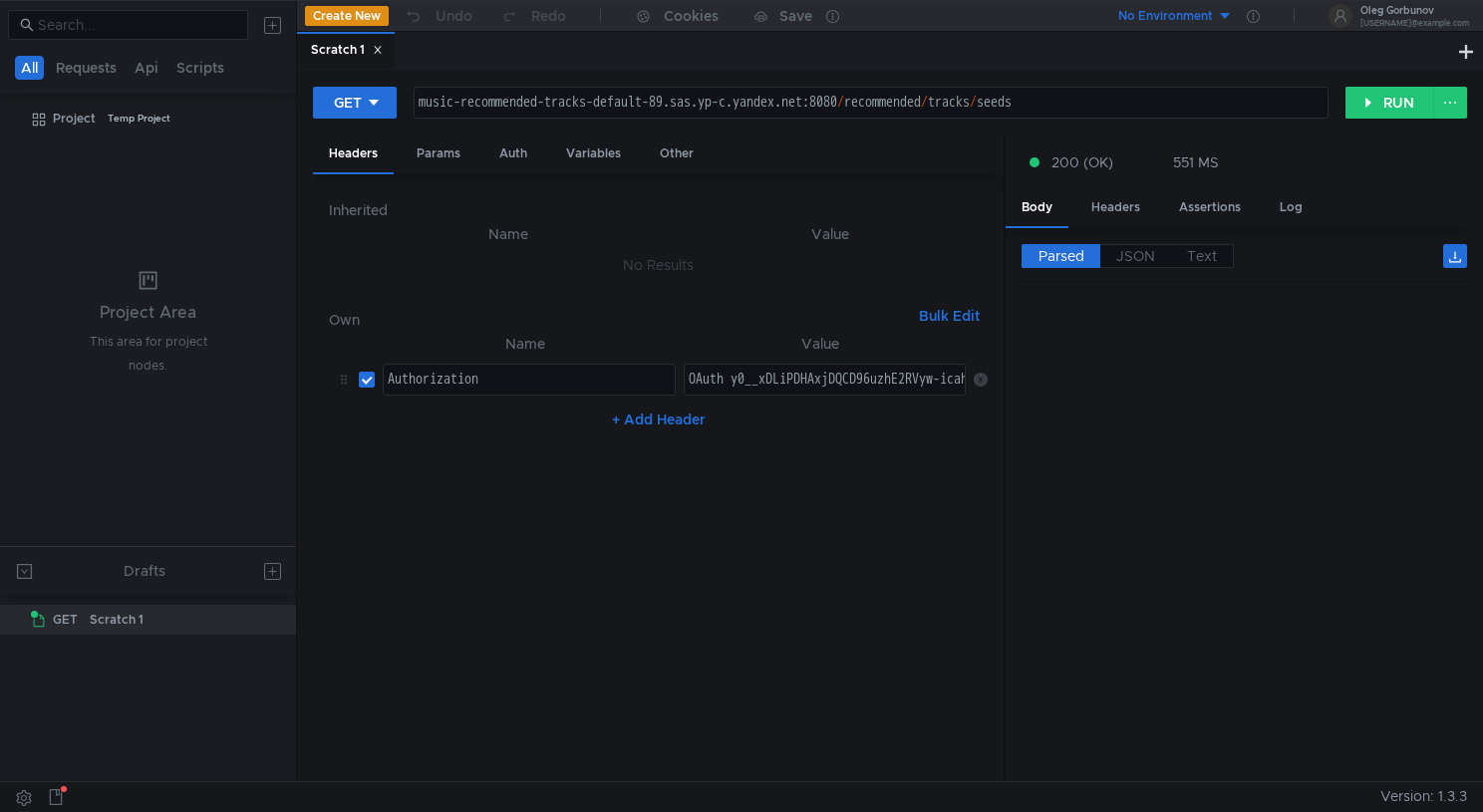 scroll, scrollTop: 679, scrollLeft: 0, axis: vertical 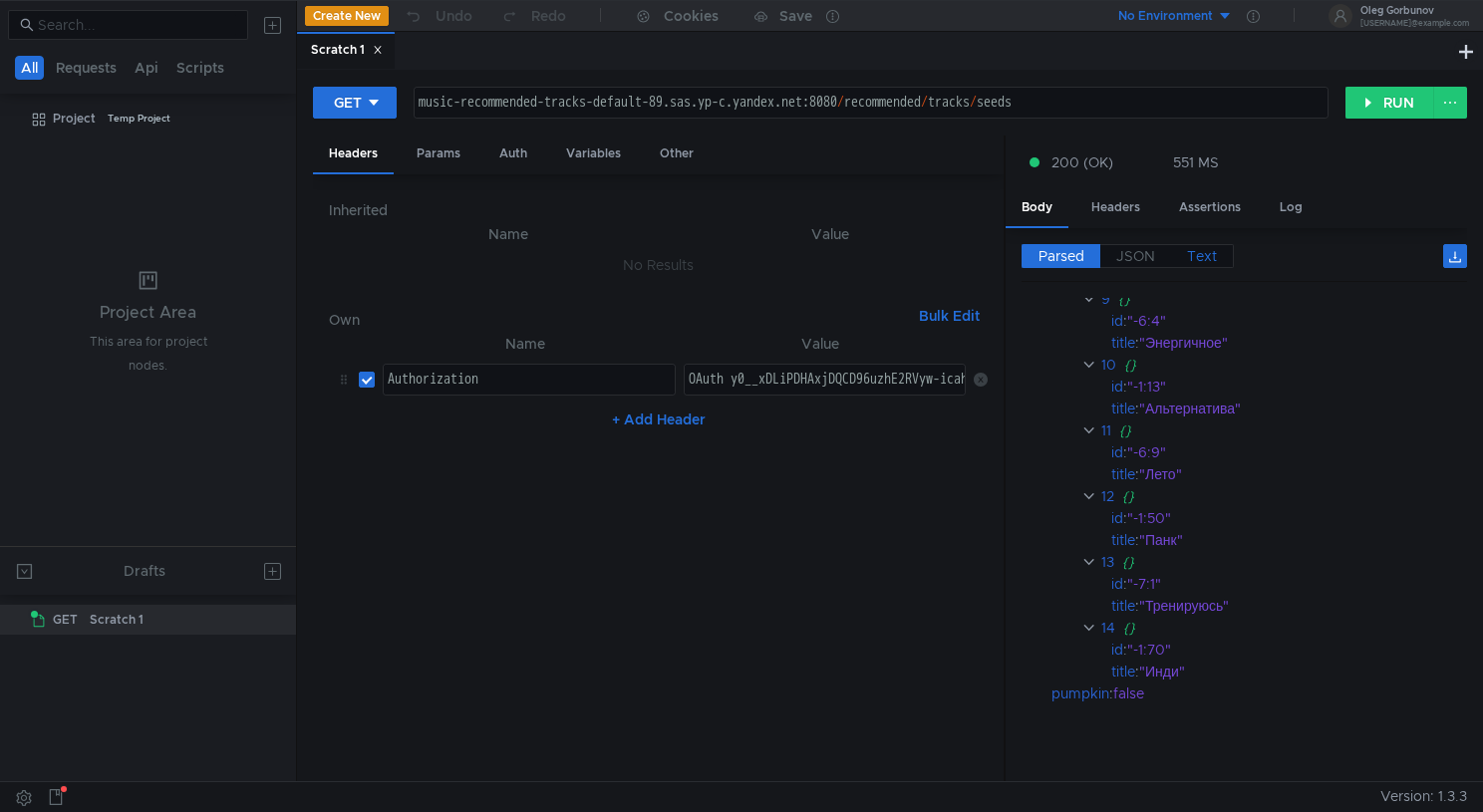 click on "Text" at bounding box center (1061, 256) 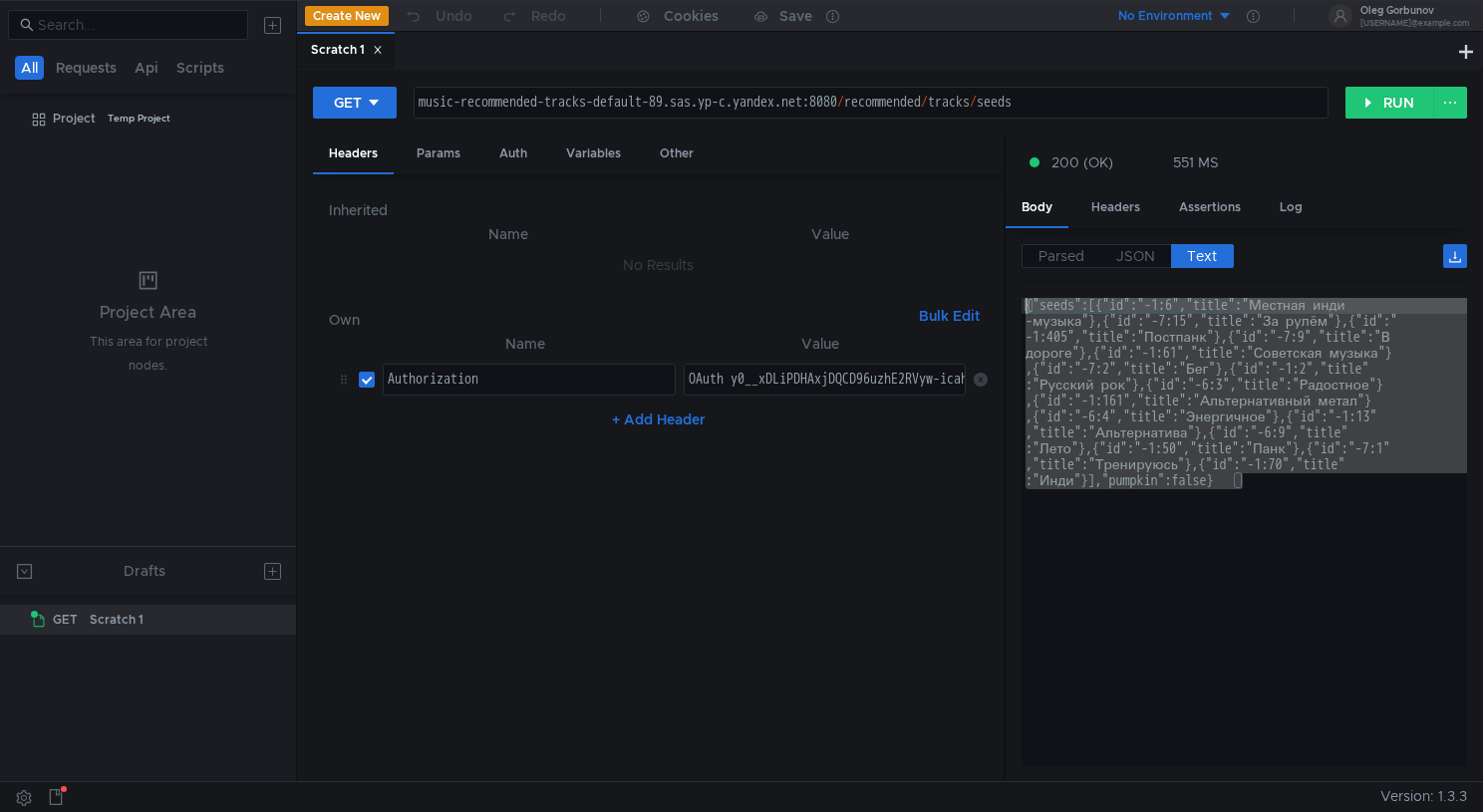 drag, startPoint x: 1286, startPoint y: 476, endPoint x: 969, endPoint y: 298, distance: 363.556 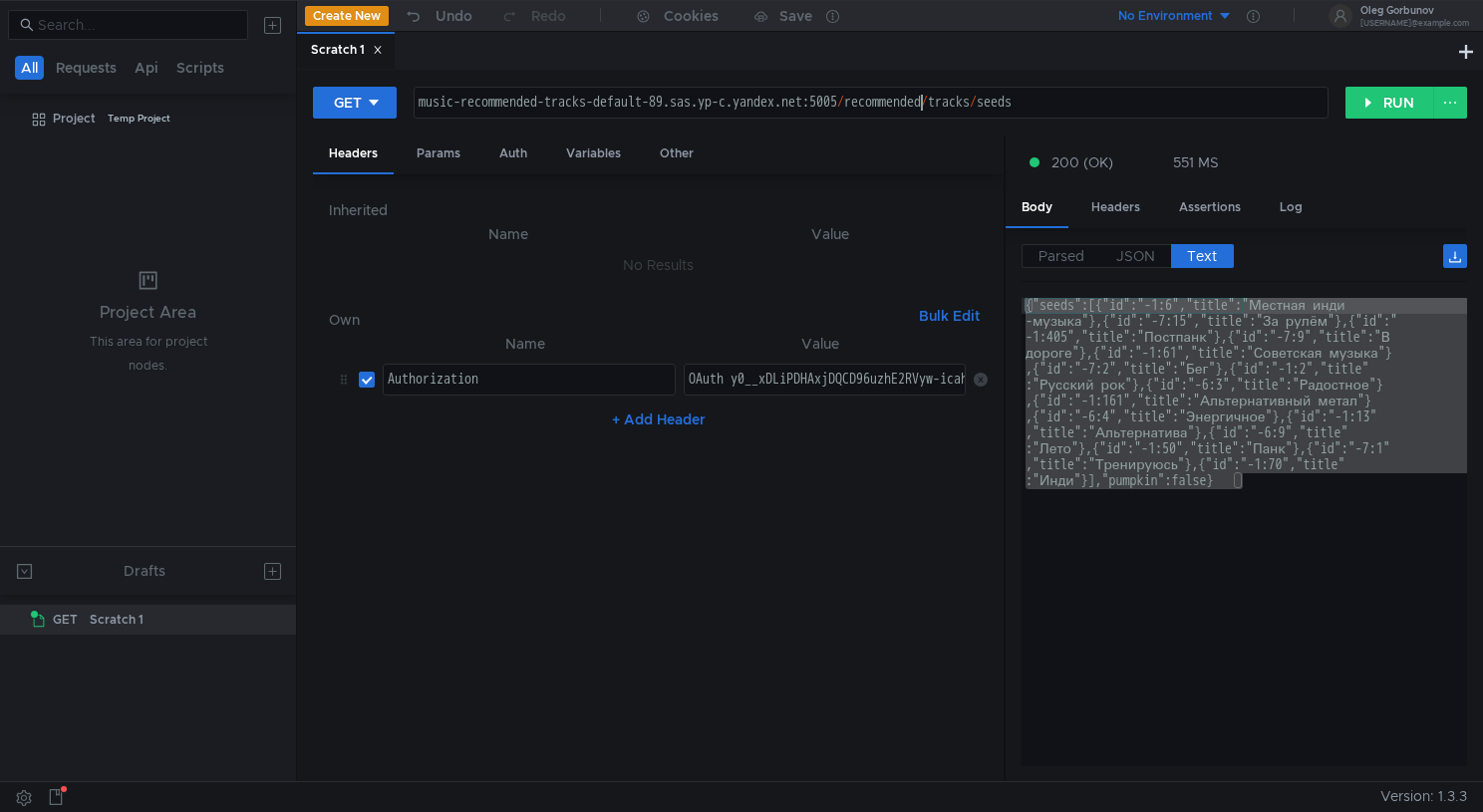 scroll, scrollTop: 0, scrollLeft: 36, axis: horizontal 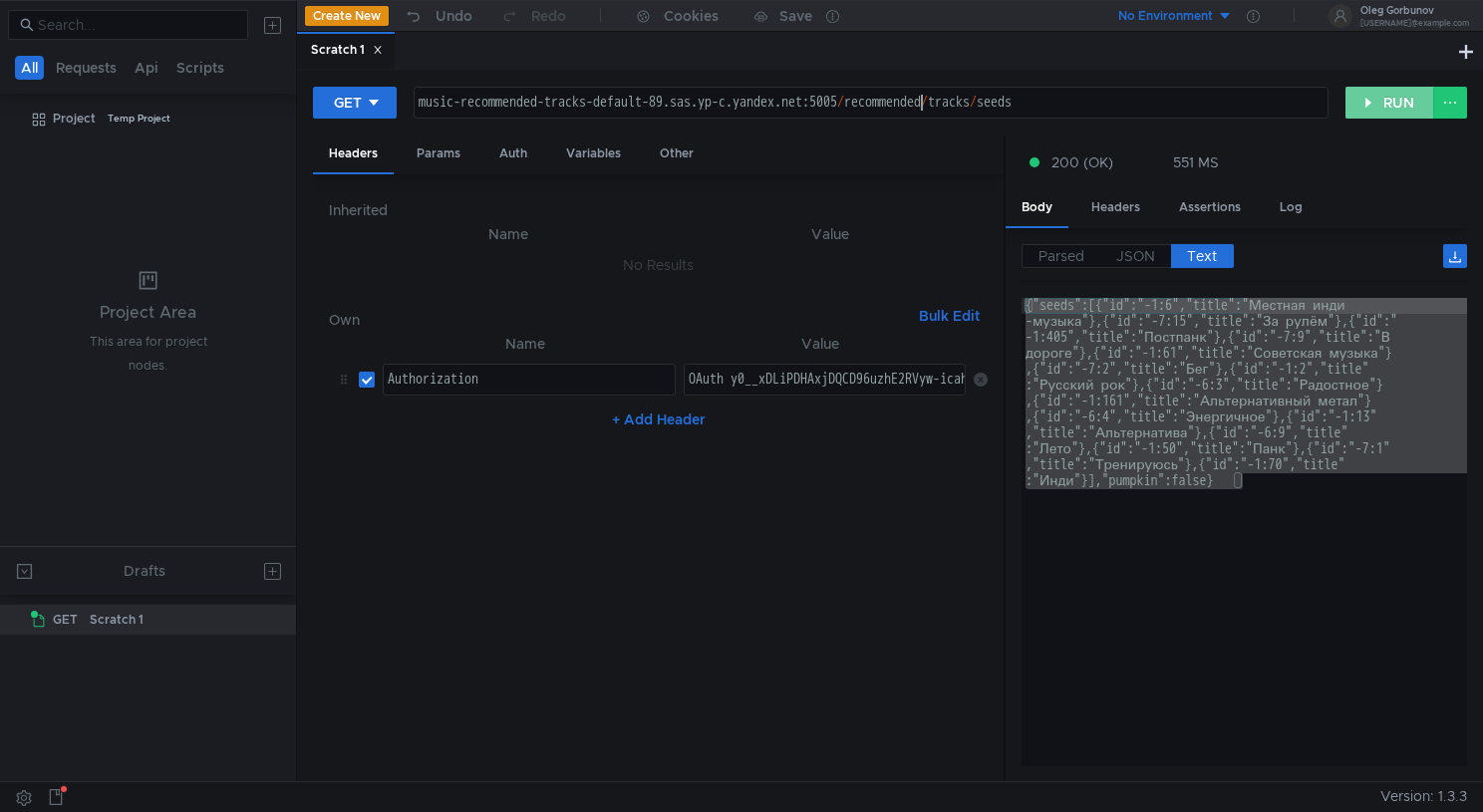 click on "RUN" at bounding box center [1389, 103] 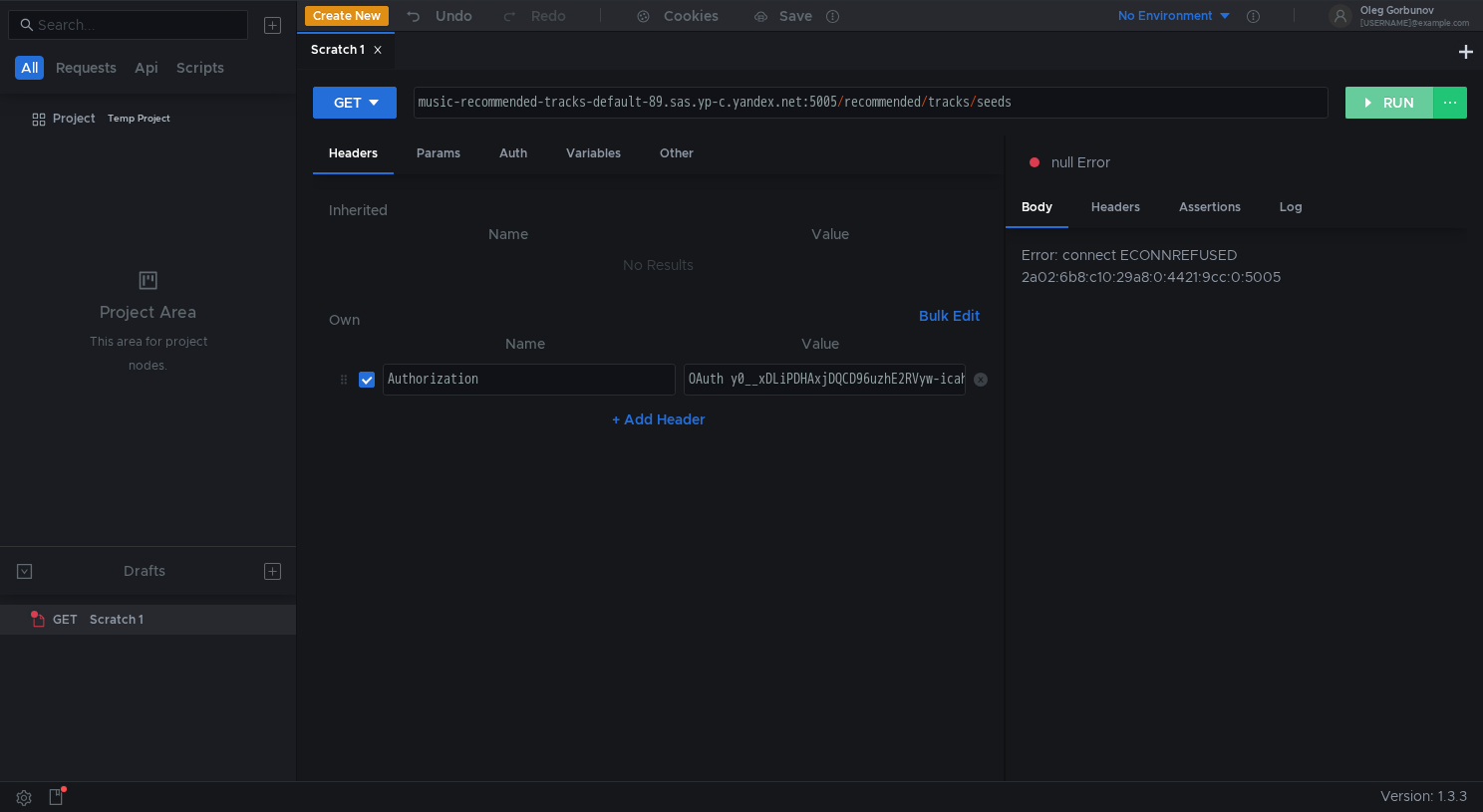 click on "RUN" at bounding box center [1389, 103] 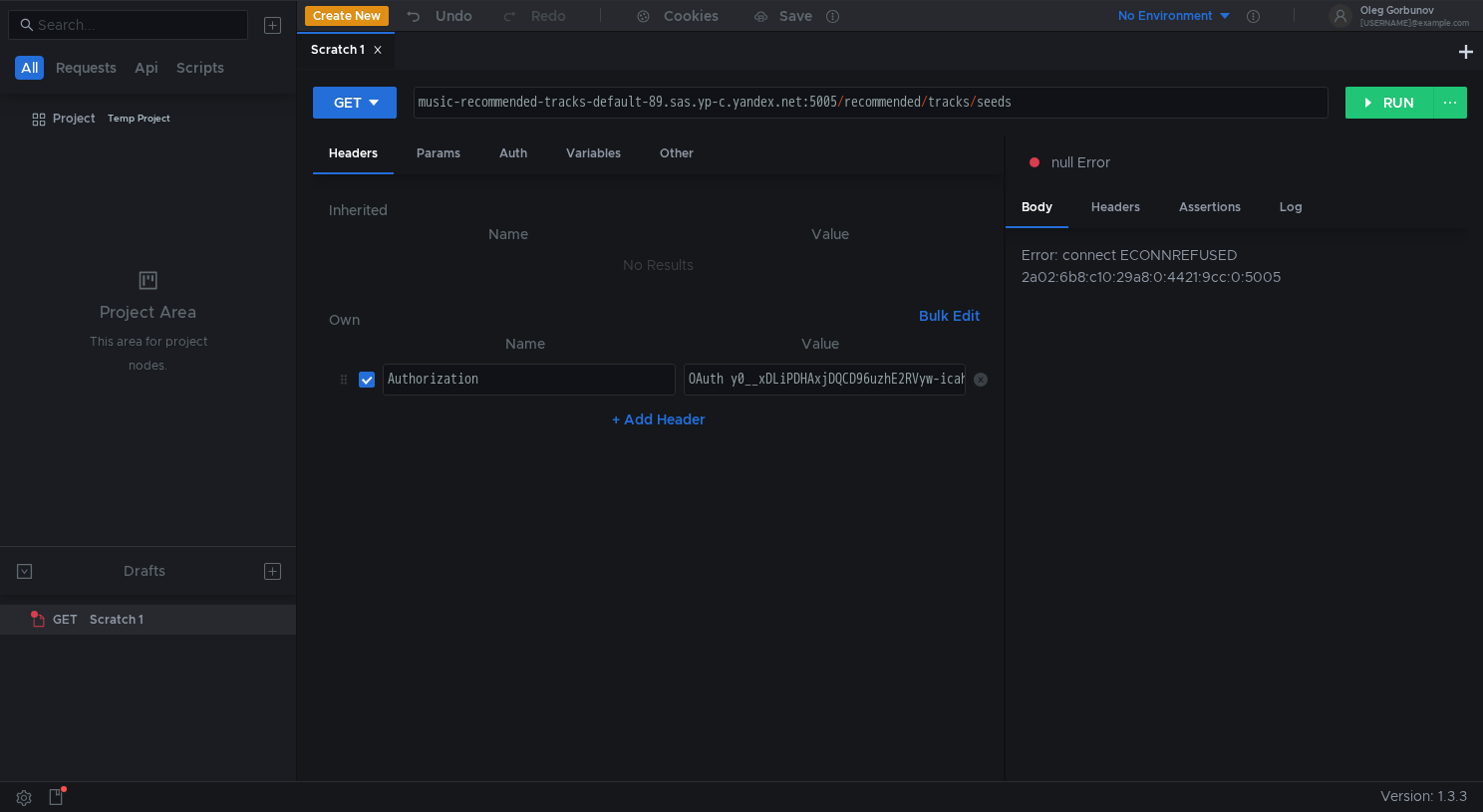 click on "music-recommended-tracks-default-89.sas.yp-c.yandex.net:5005 / recommended / tracks / seeds" at bounding box center [871, 119] 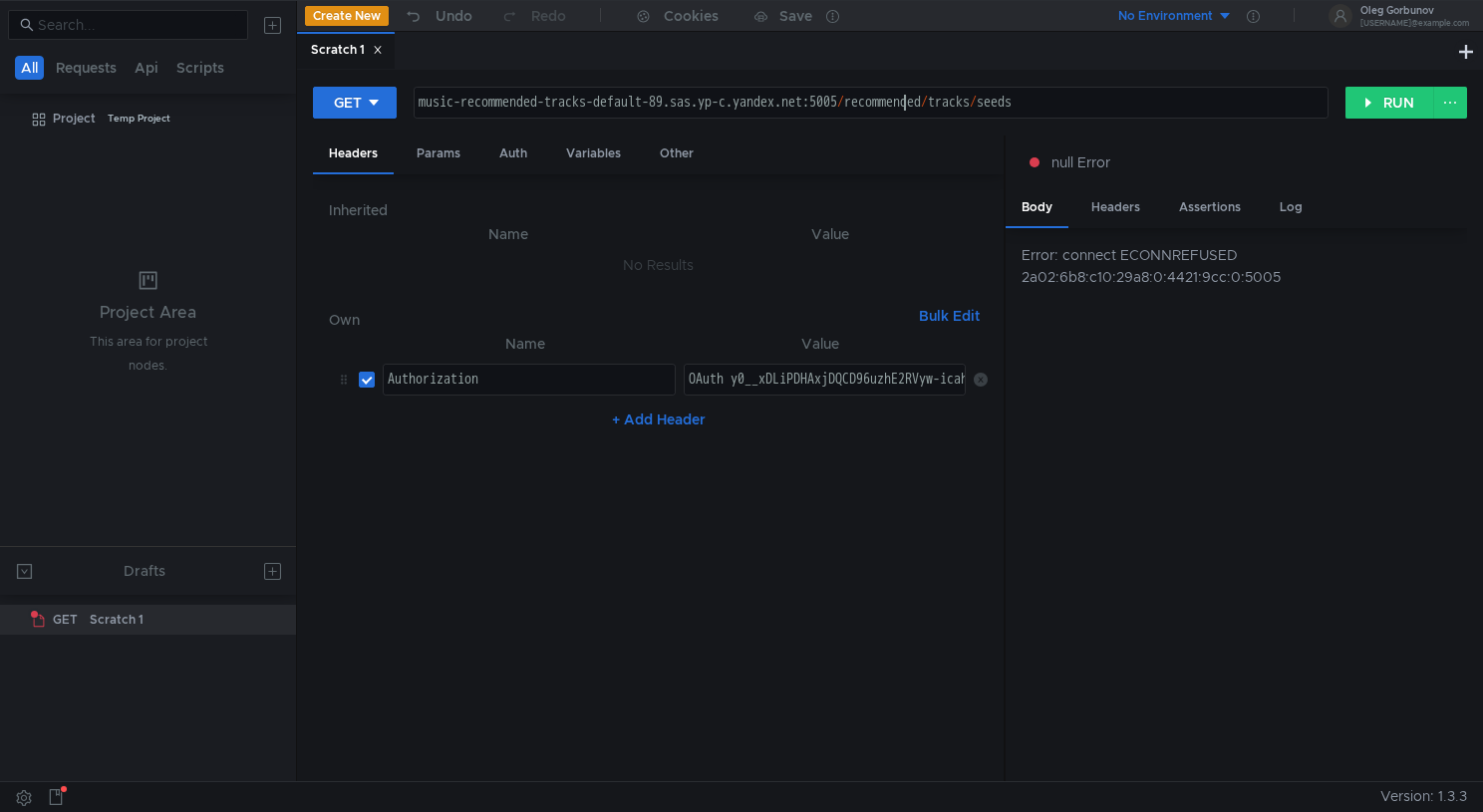 click on "music-recommended-tracks-default-89.sas.yp-c.yandex.net:5005 / recommended / tracks / seeds" at bounding box center [871, 119] 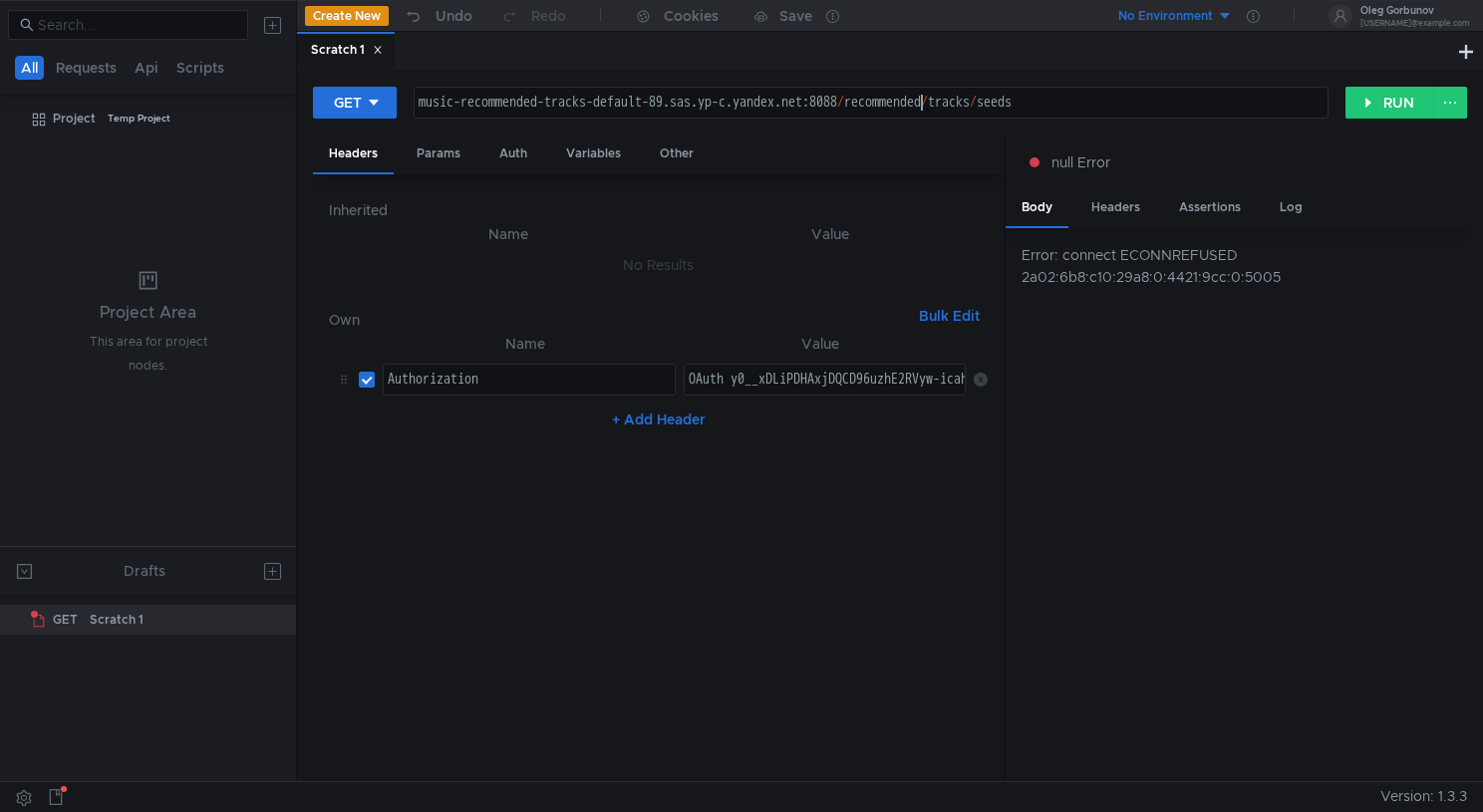 scroll, scrollTop: 0, scrollLeft: 36, axis: horizontal 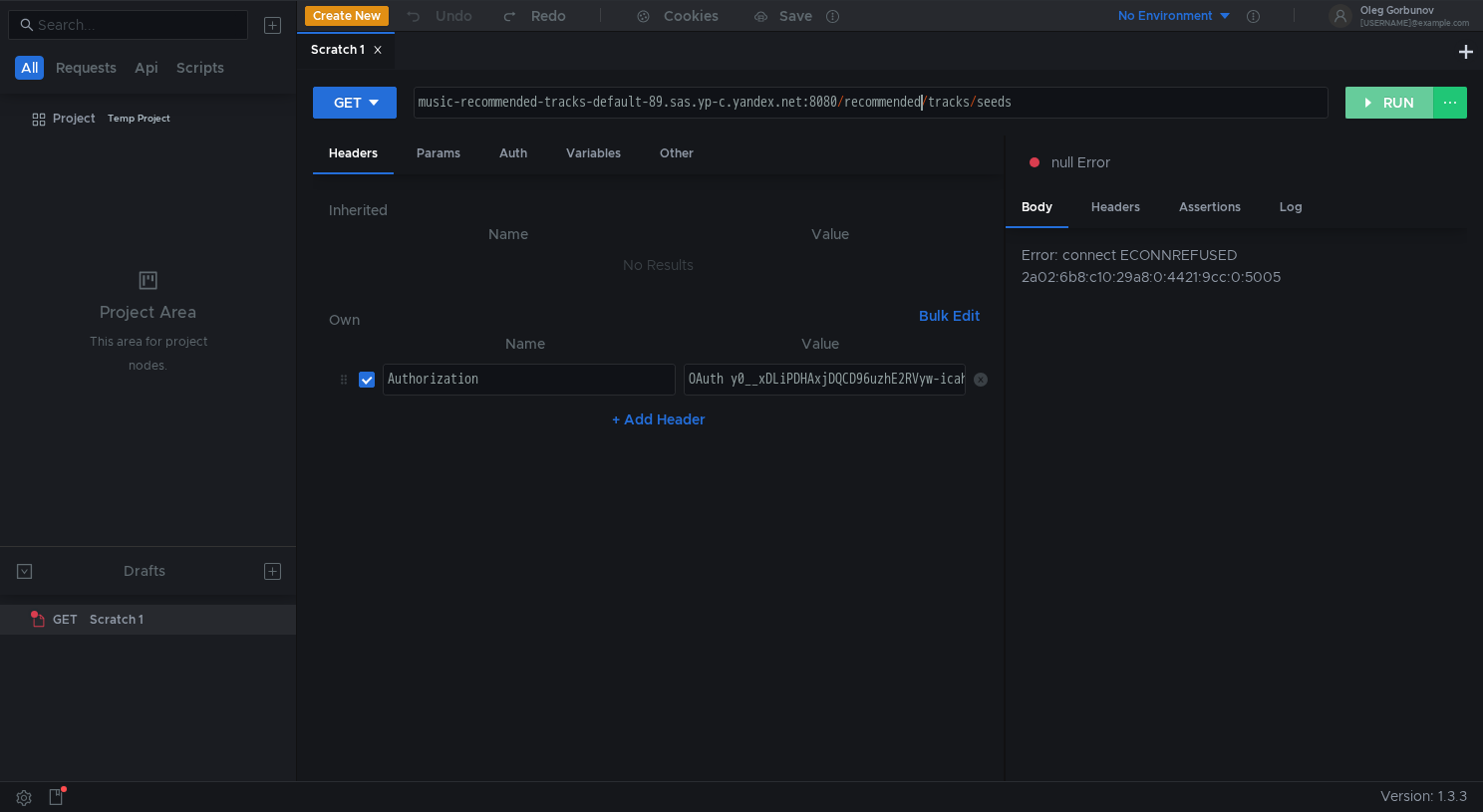 type on "music-recommended-tracks-default-89.sas.yp-c.yandex.net:8080/recommended/tracks/seeds" 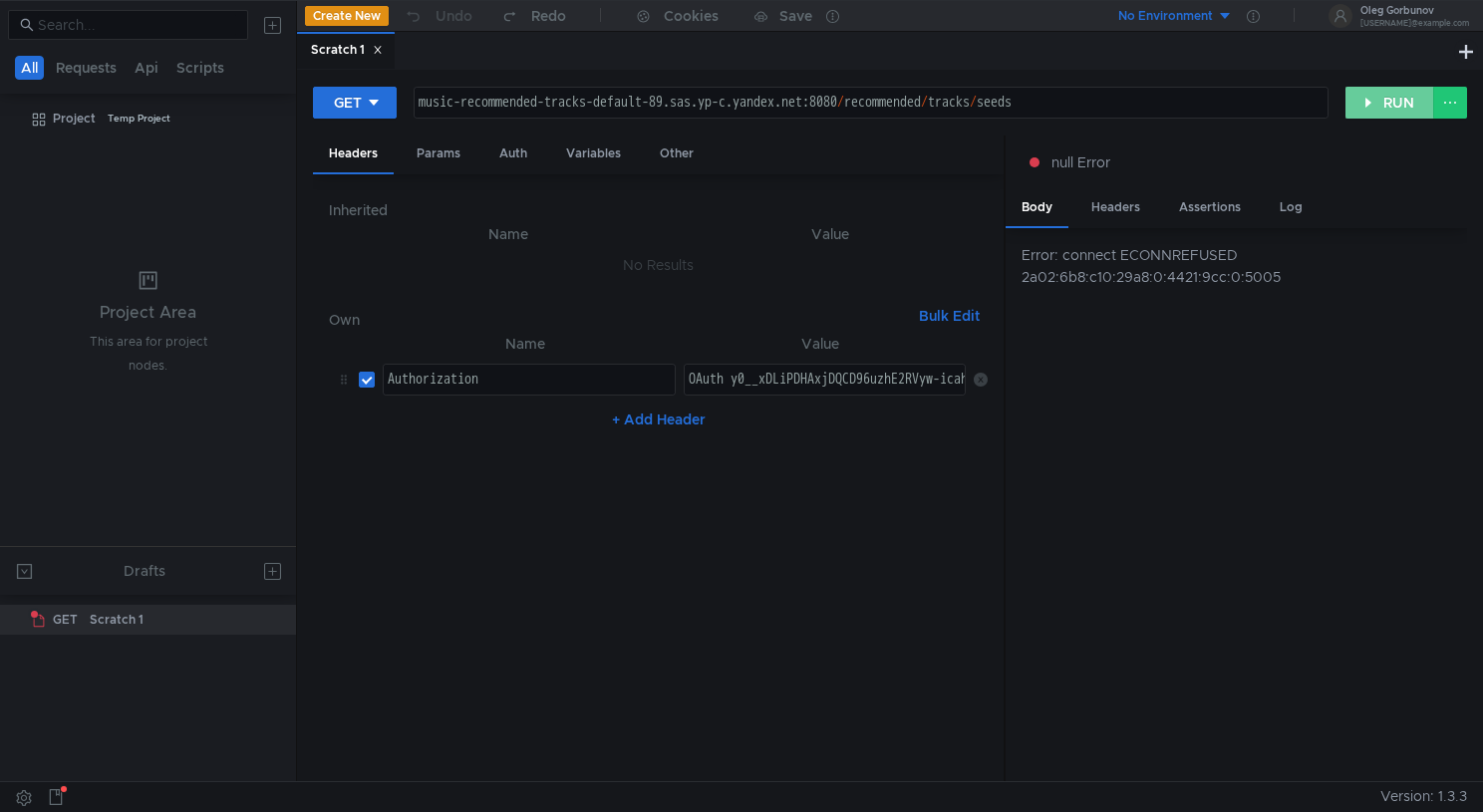 click on "RUN" at bounding box center [1389, 103] 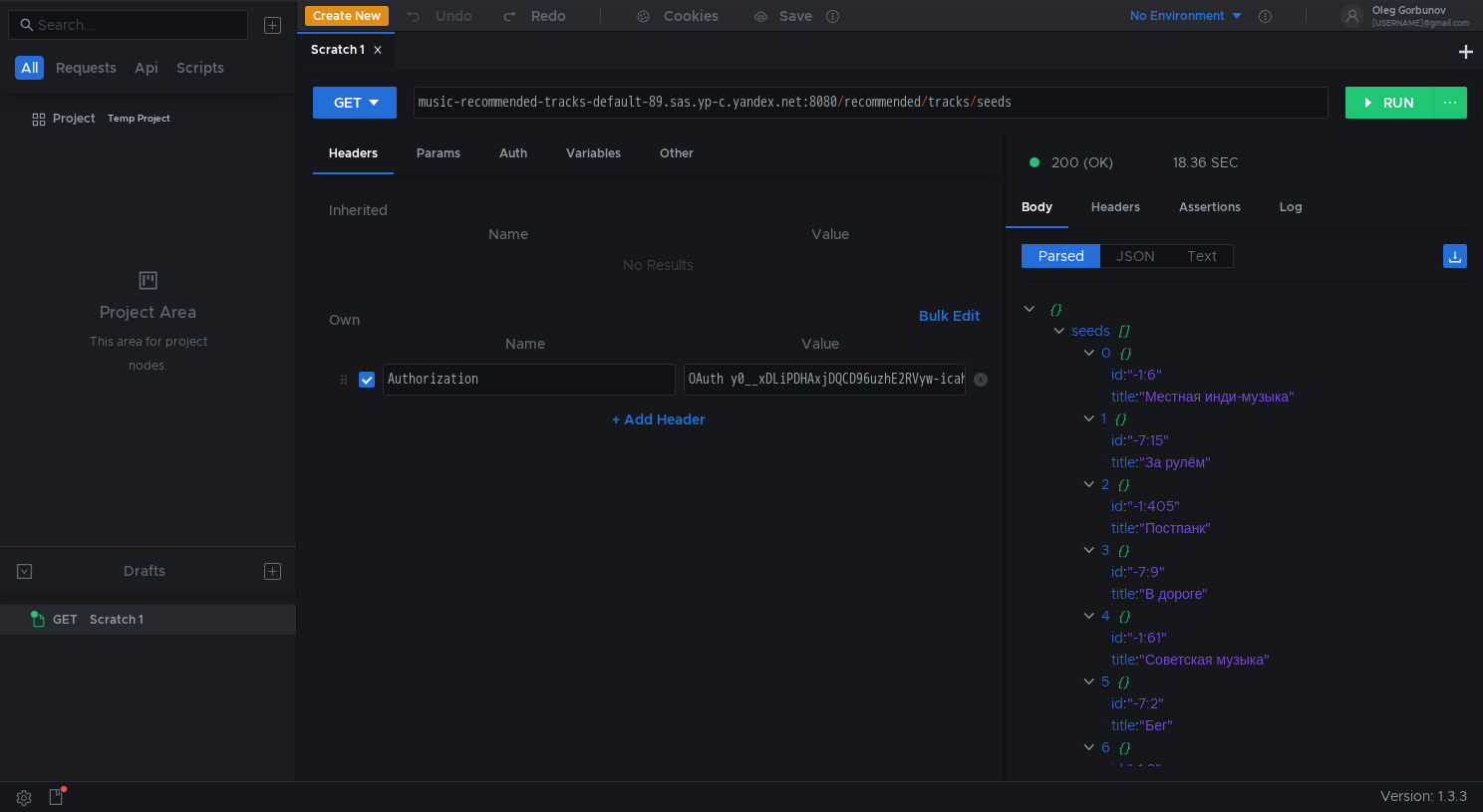 scroll, scrollTop: 0, scrollLeft: 0, axis: both 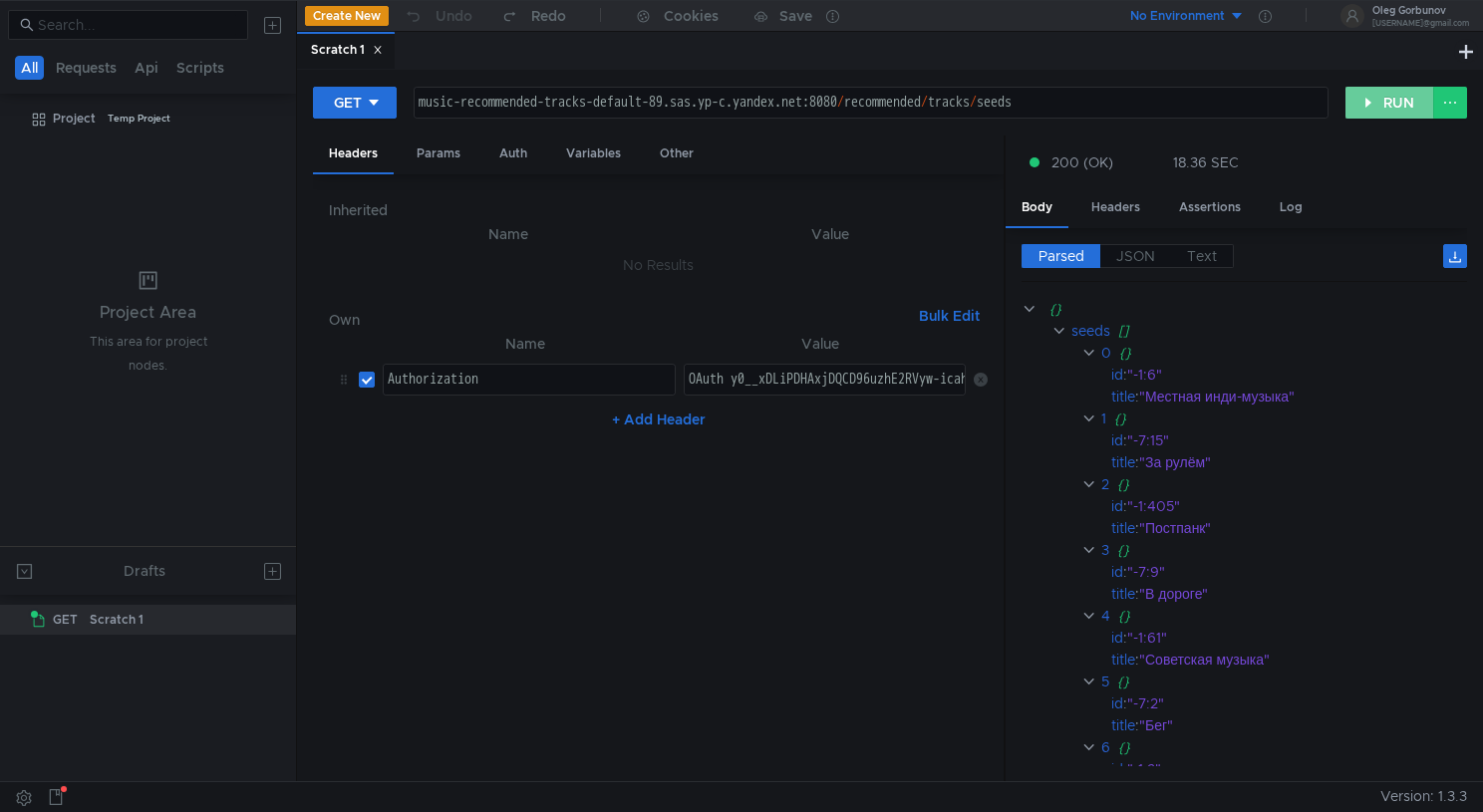 click on "RUN" at bounding box center (1389, 103) 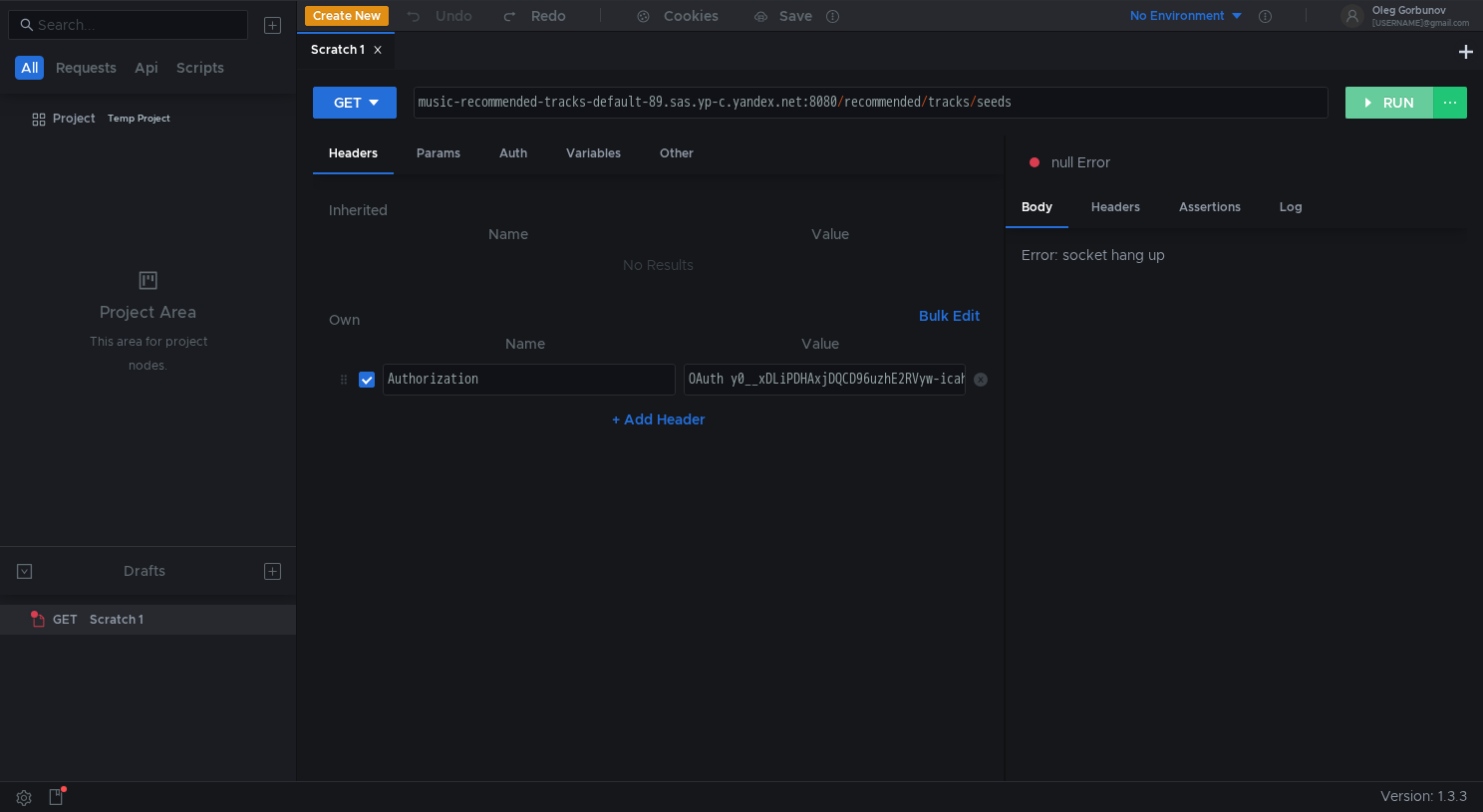 click on "RUN" at bounding box center (1389, 103) 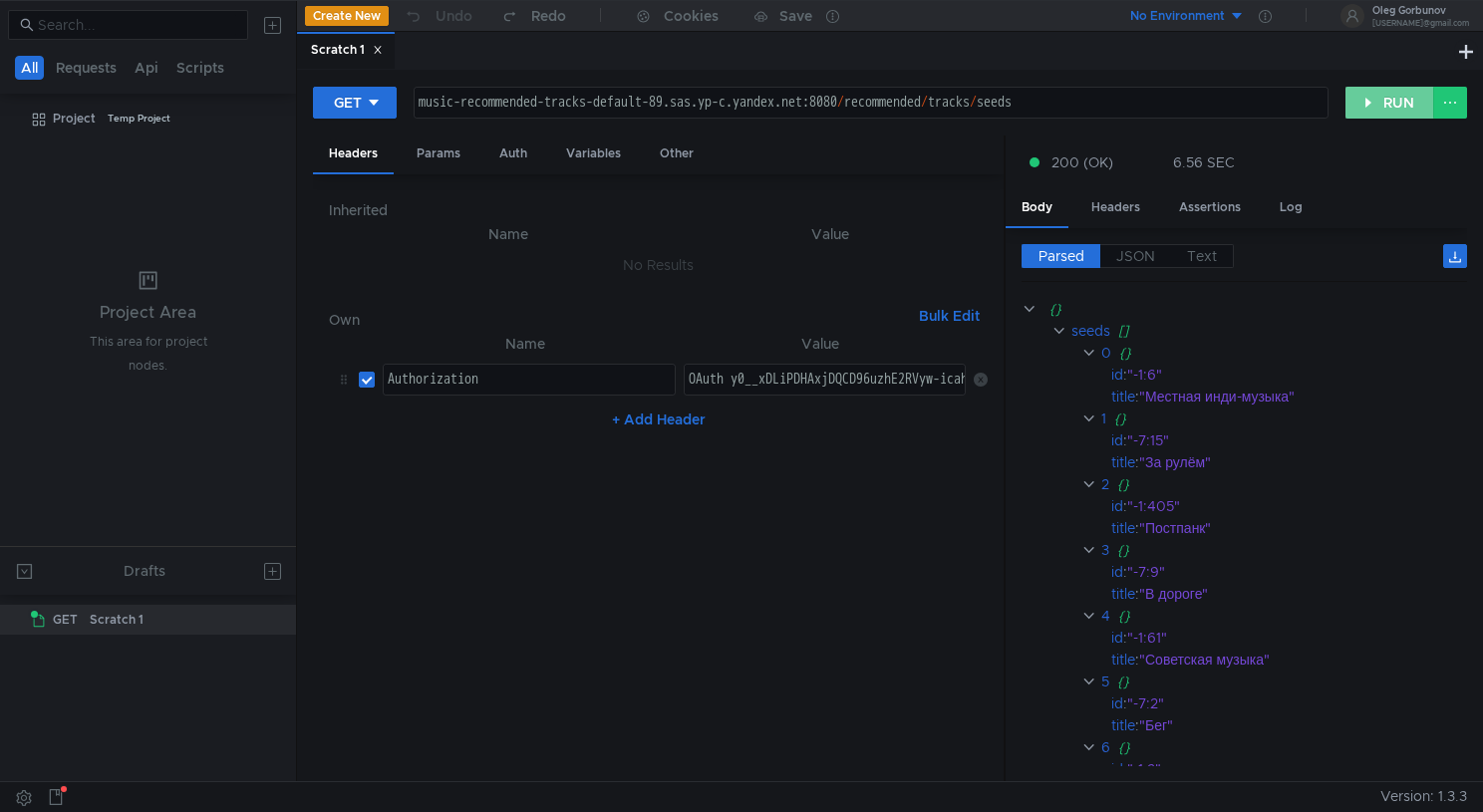 click on "RUN" at bounding box center (1389, 103) 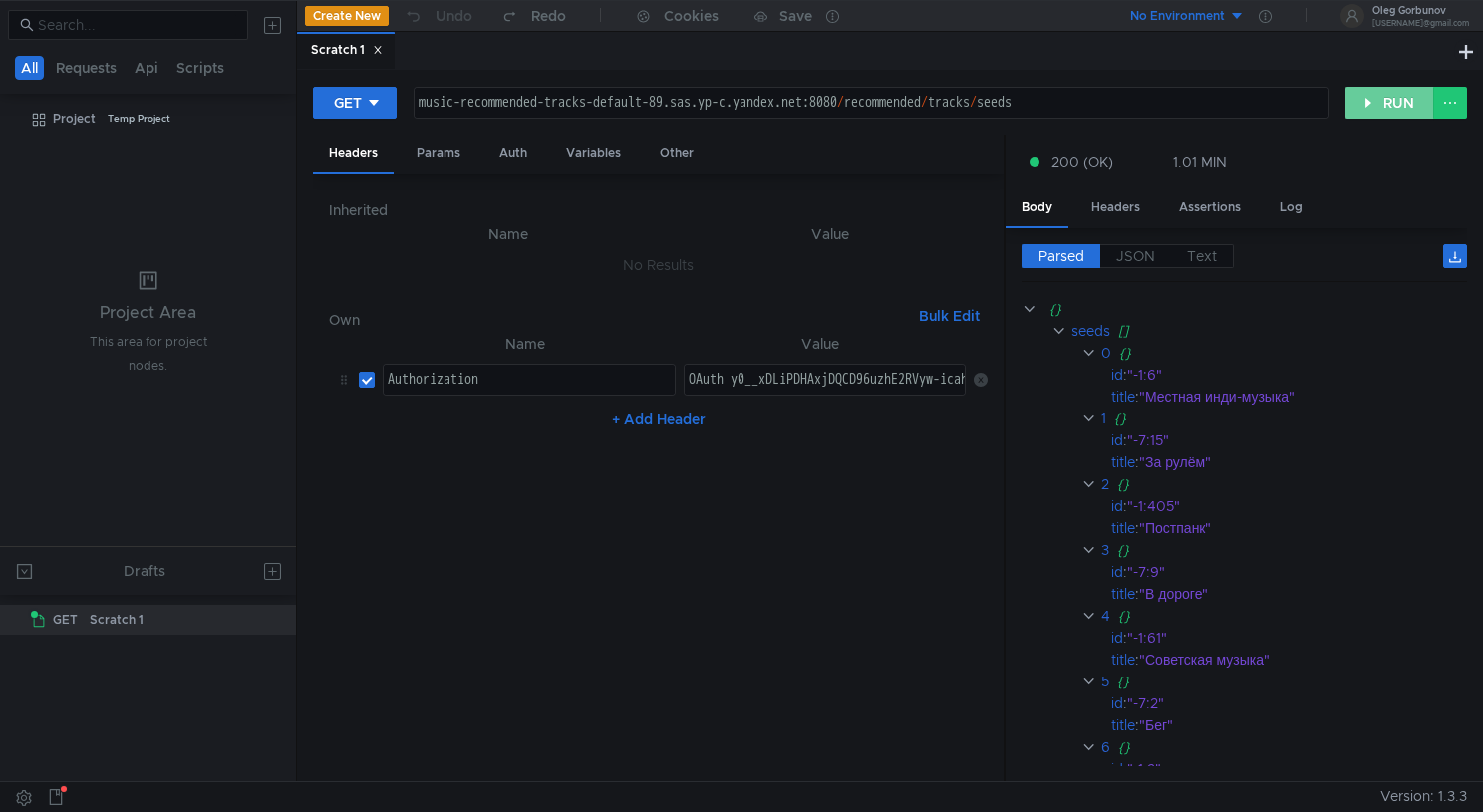 click on "RUN" at bounding box center [1389, 103] 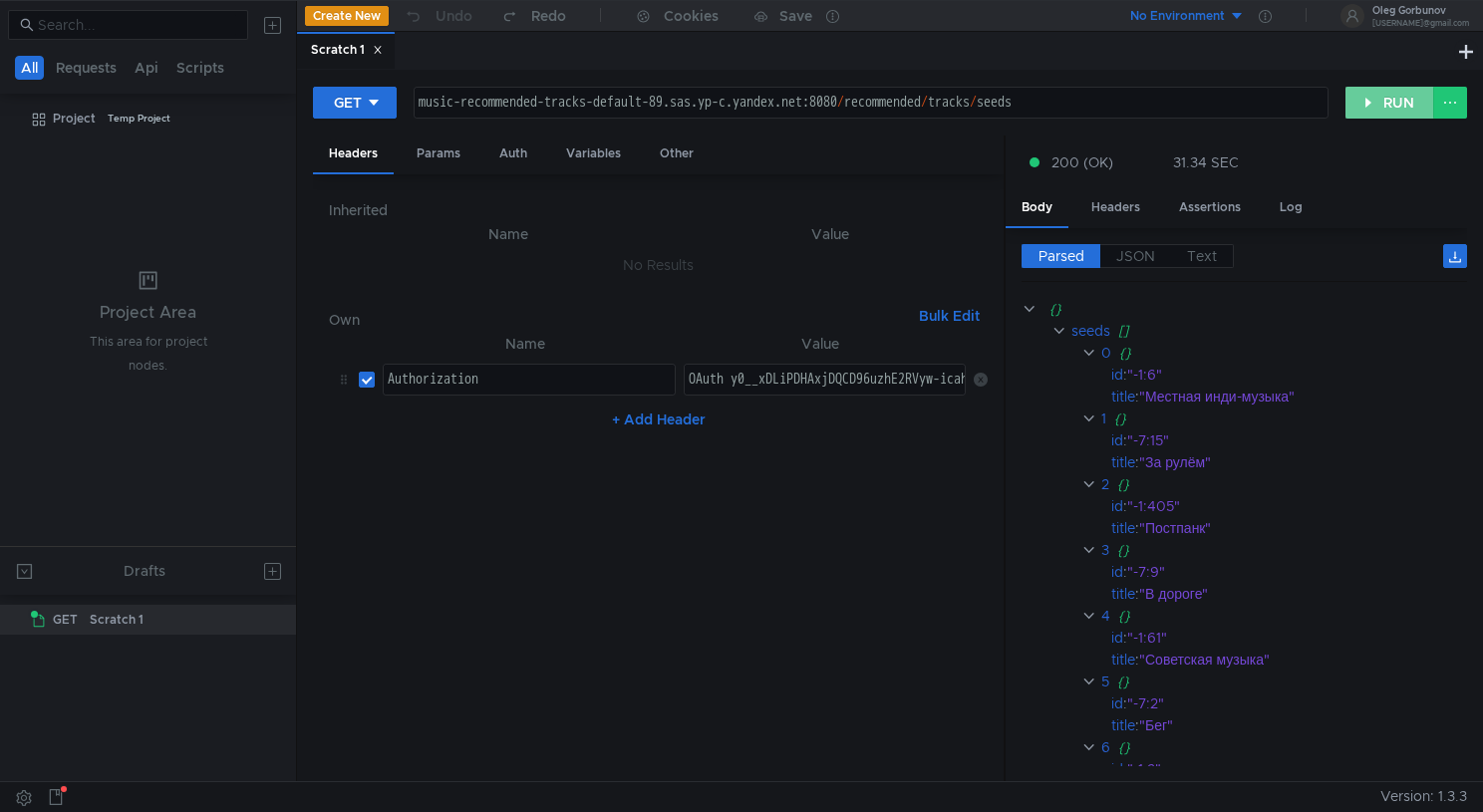 click on "RUN" at bounding box center [1389, 103] 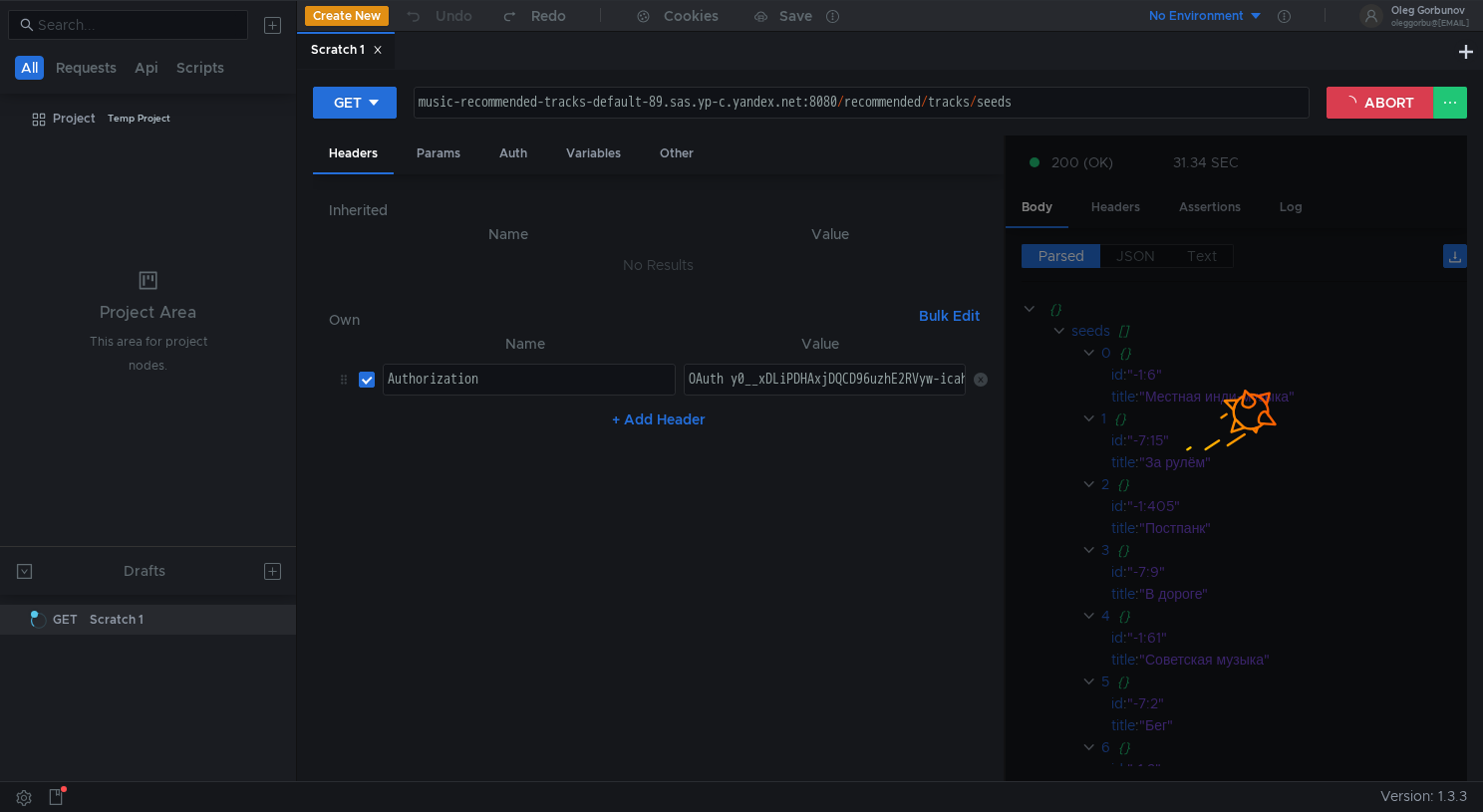 scroll, scrollTop: 0, scrollLeft: 0, axis: both 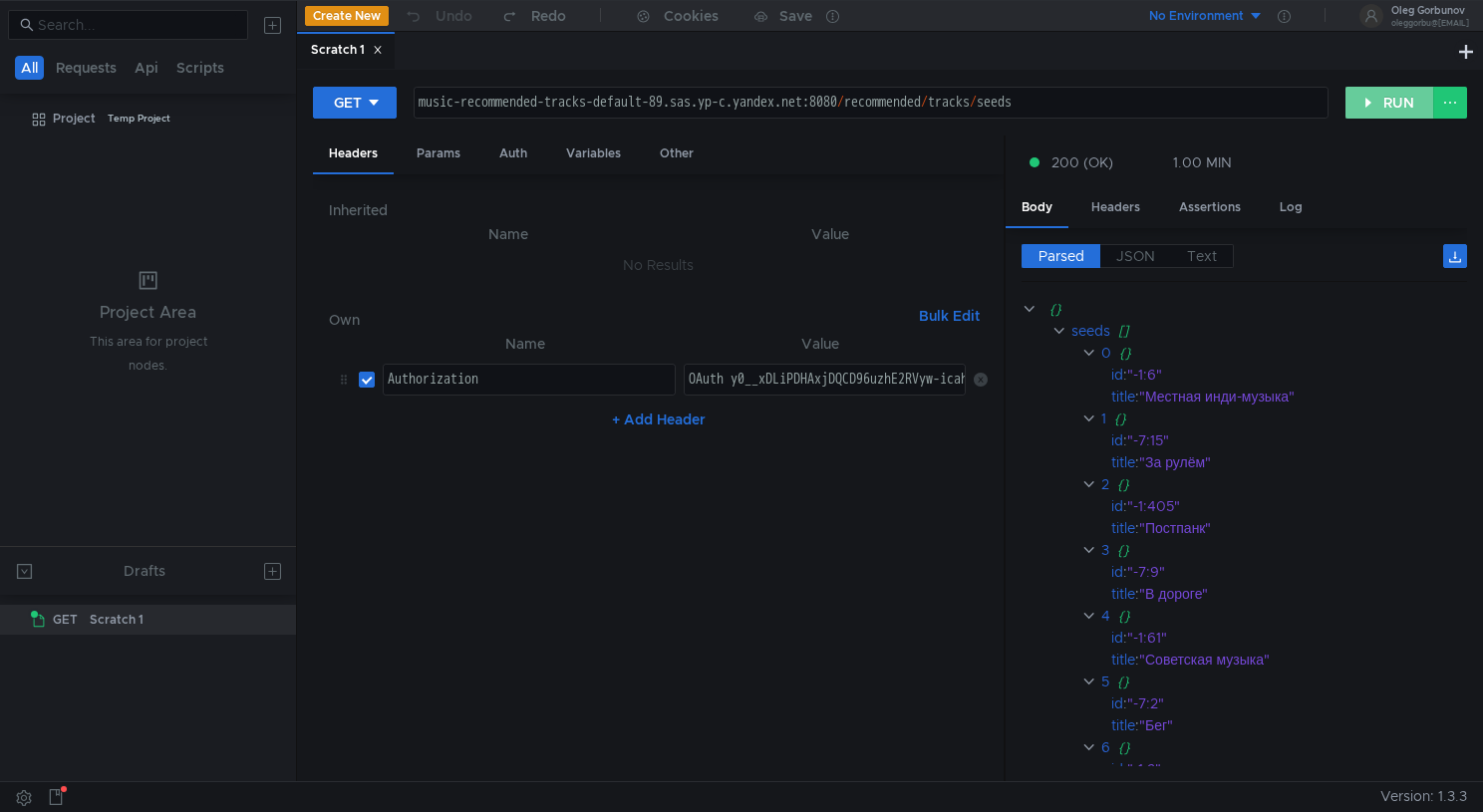 click on "RUN" at bounding box center [1389, 103] 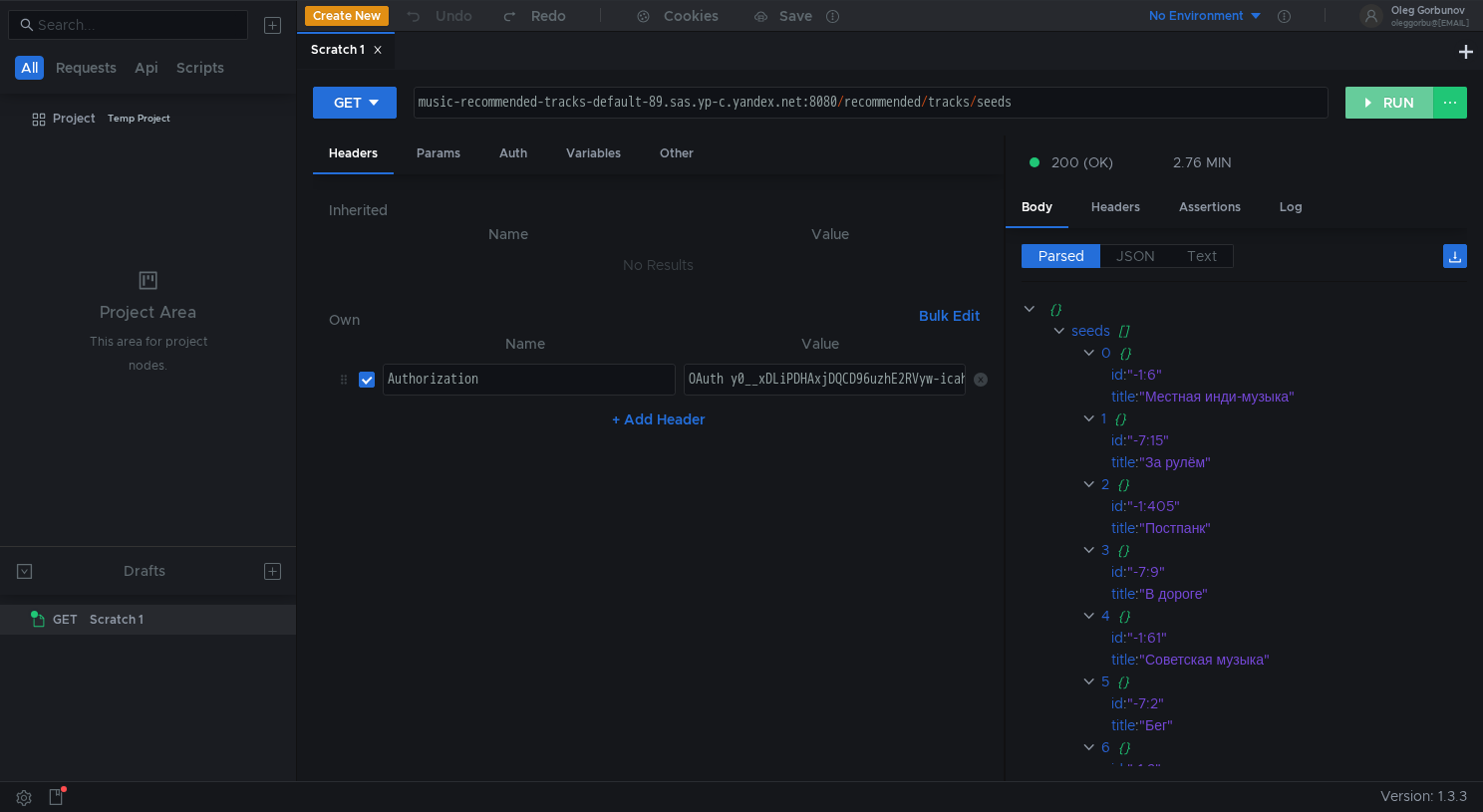 click on "RUN" at bounding box center [1389, 103] 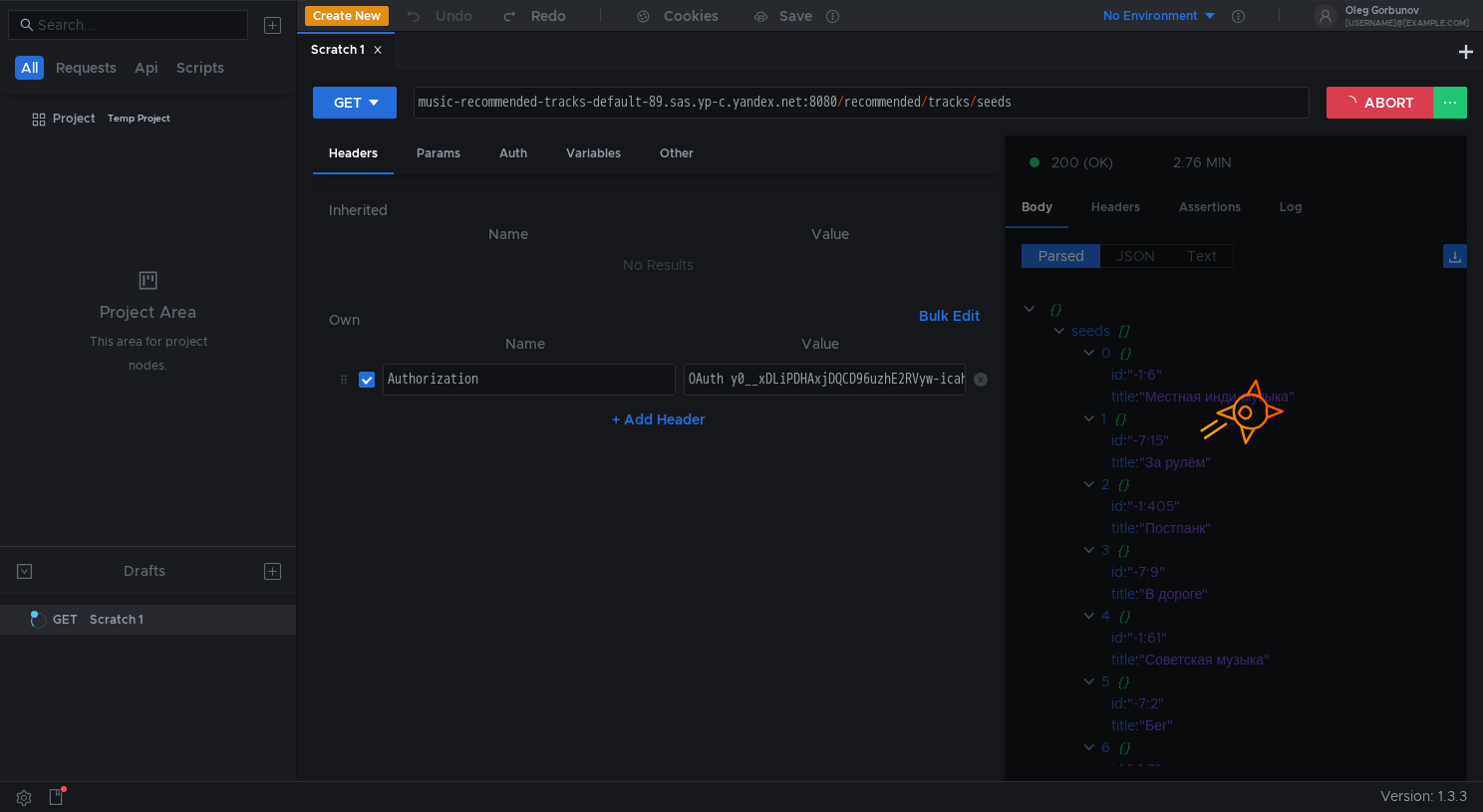 scroll, scrollTop: 0, scrollLeft: 0, axis: both 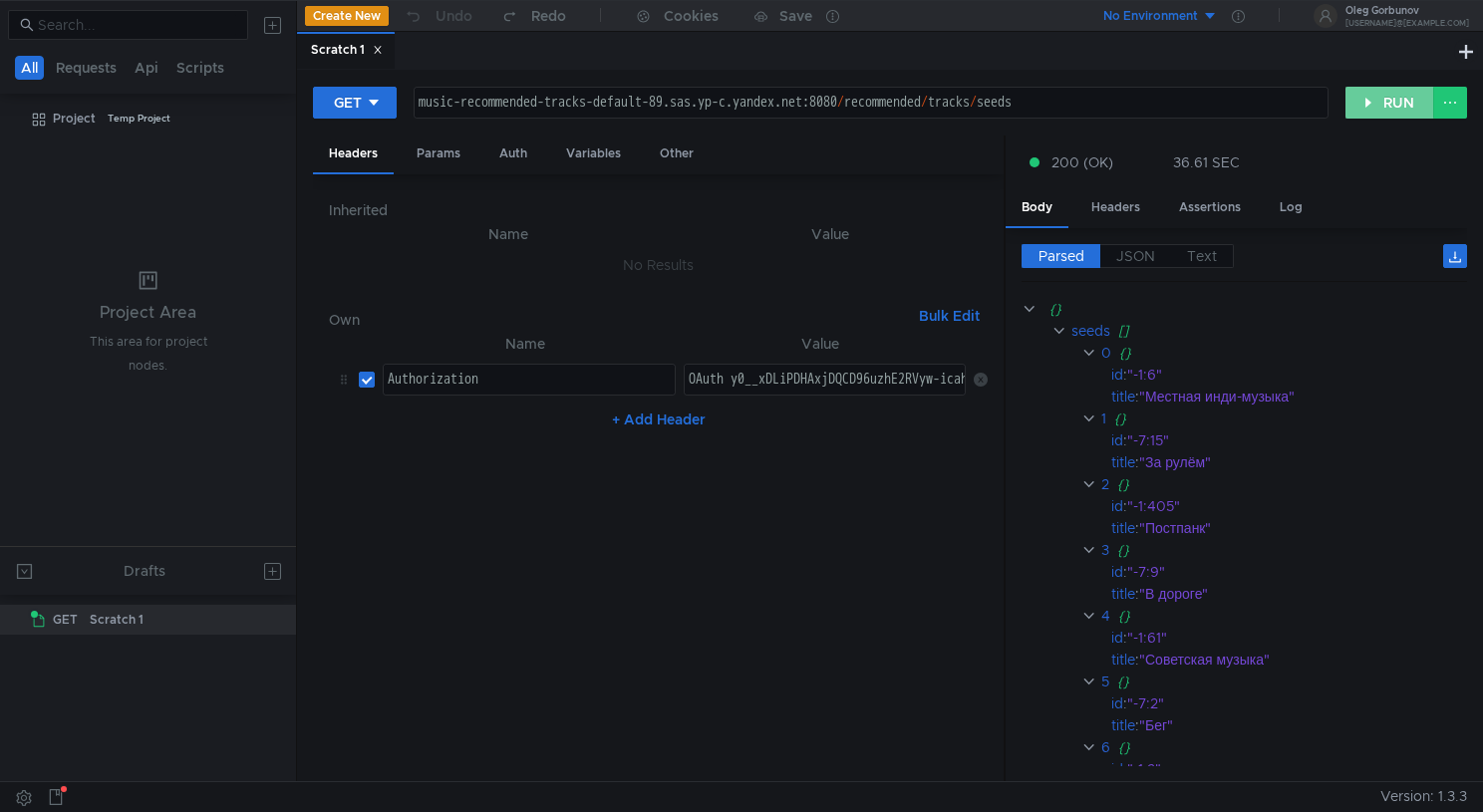 click on "RUN" at bounding box center [1389, 103] 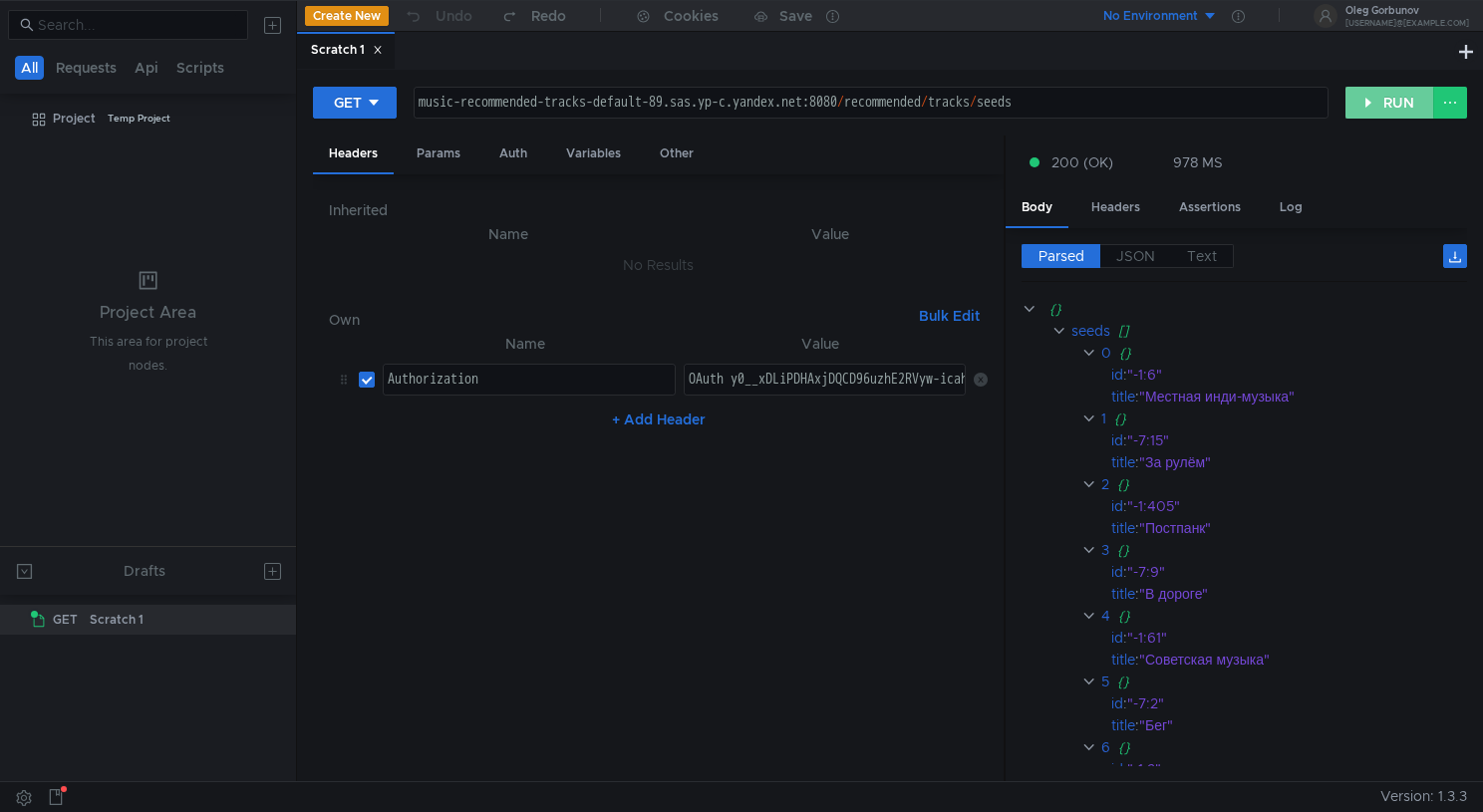 click on "RUN" at bounding box center (1389, 103) 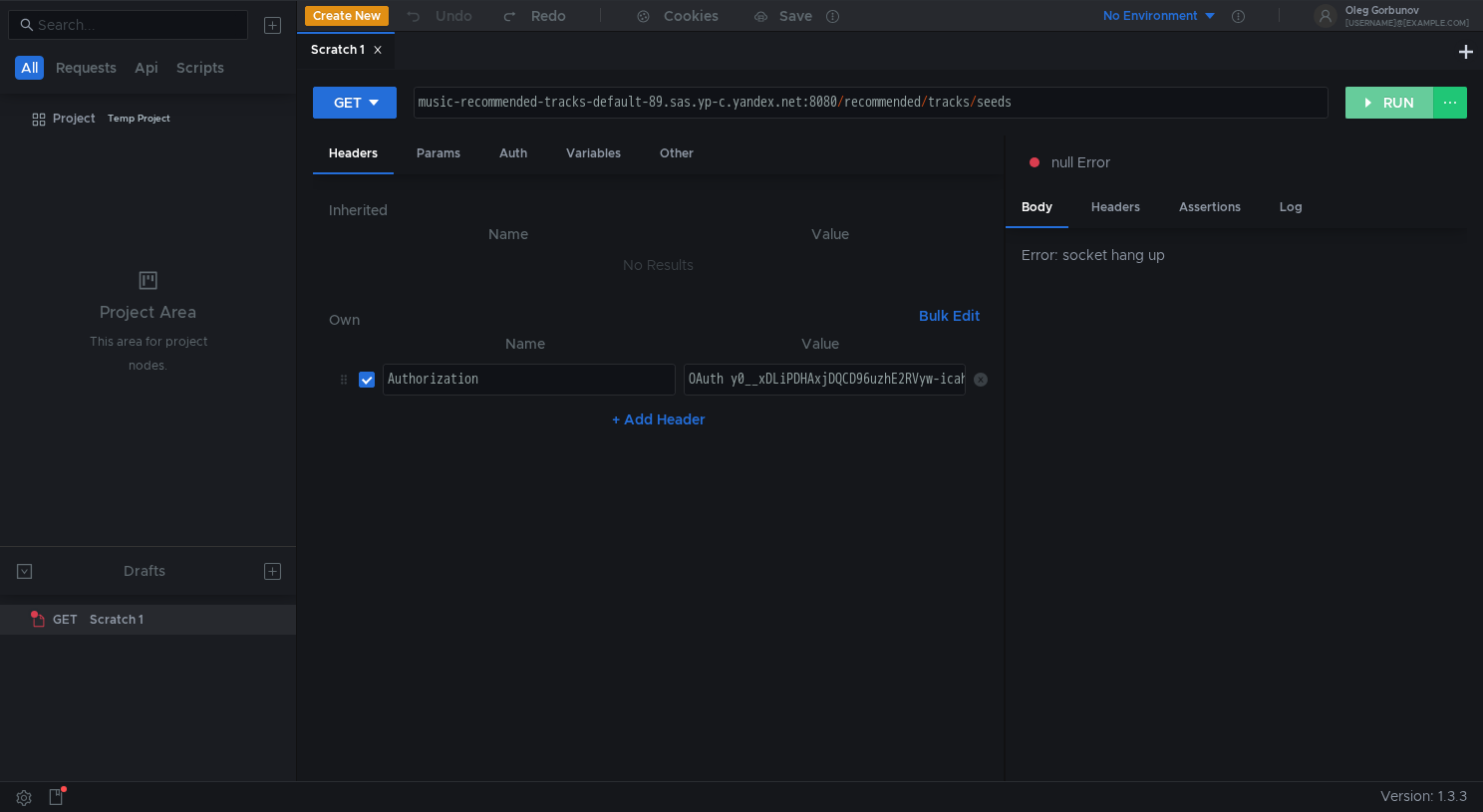 click on "RUN" at bounding box center (1389, 103) 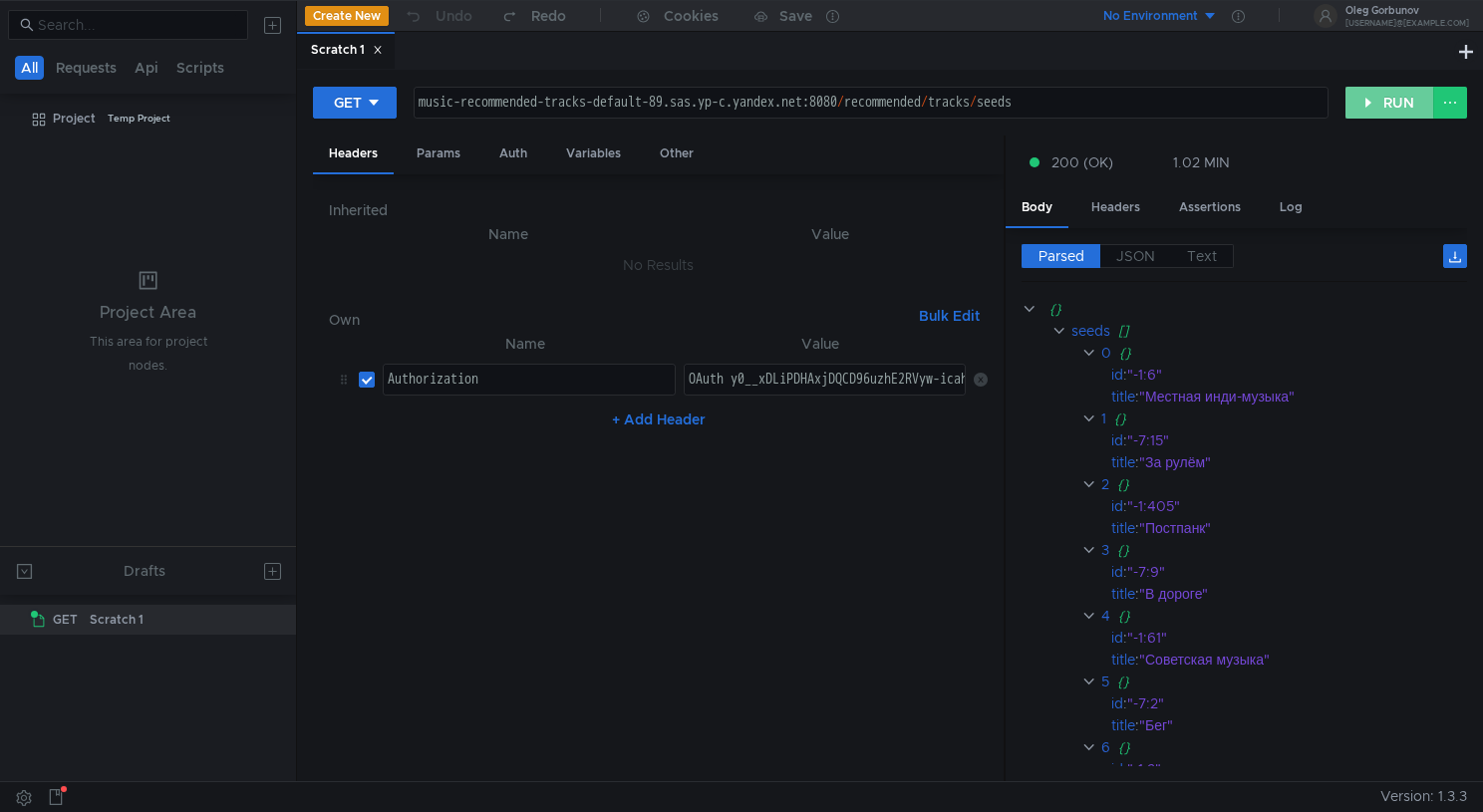 click on "RUN" at bounding box center (1389, 103) 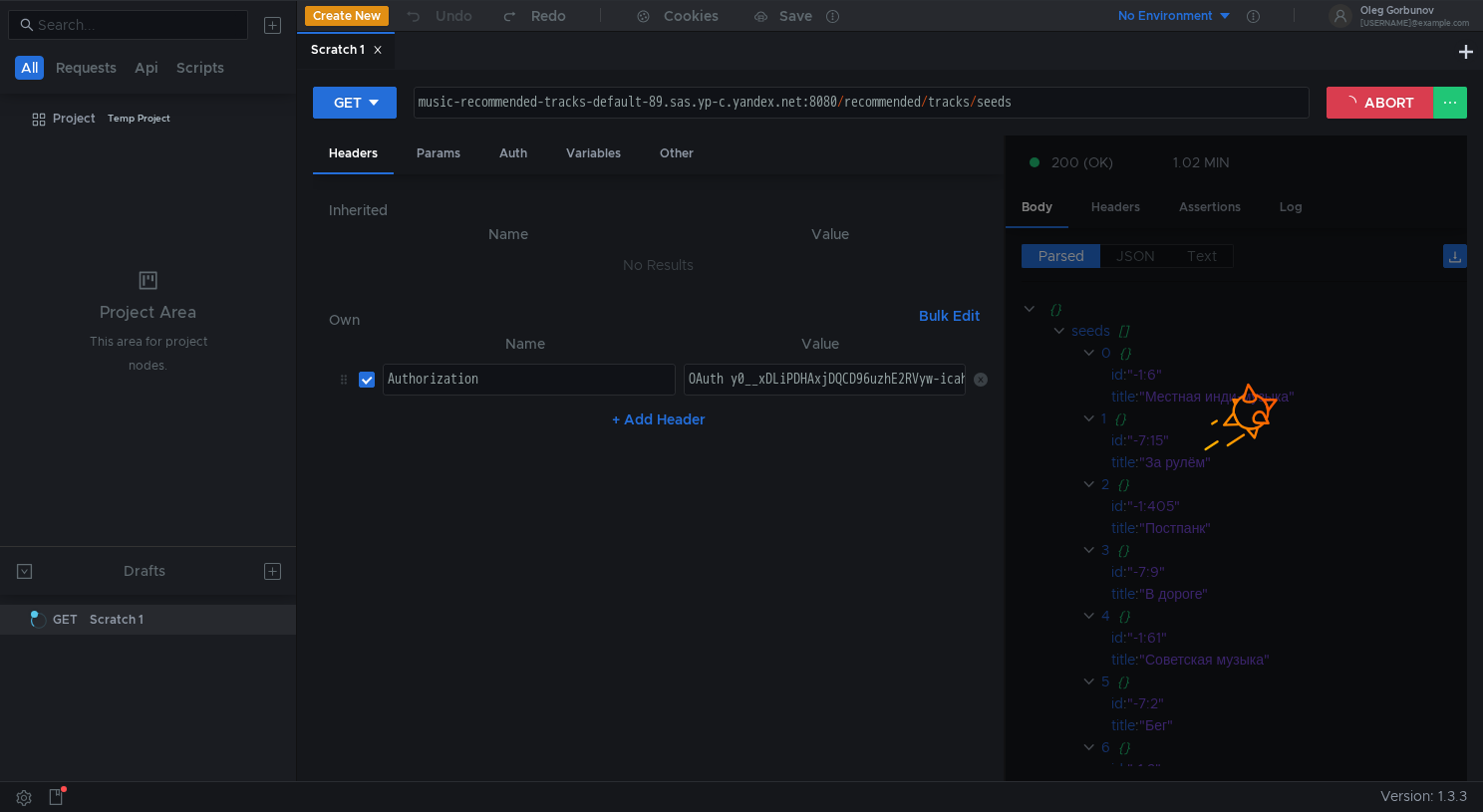 scroll, scrollTop: 0, scrollLeft: 0, axis: both 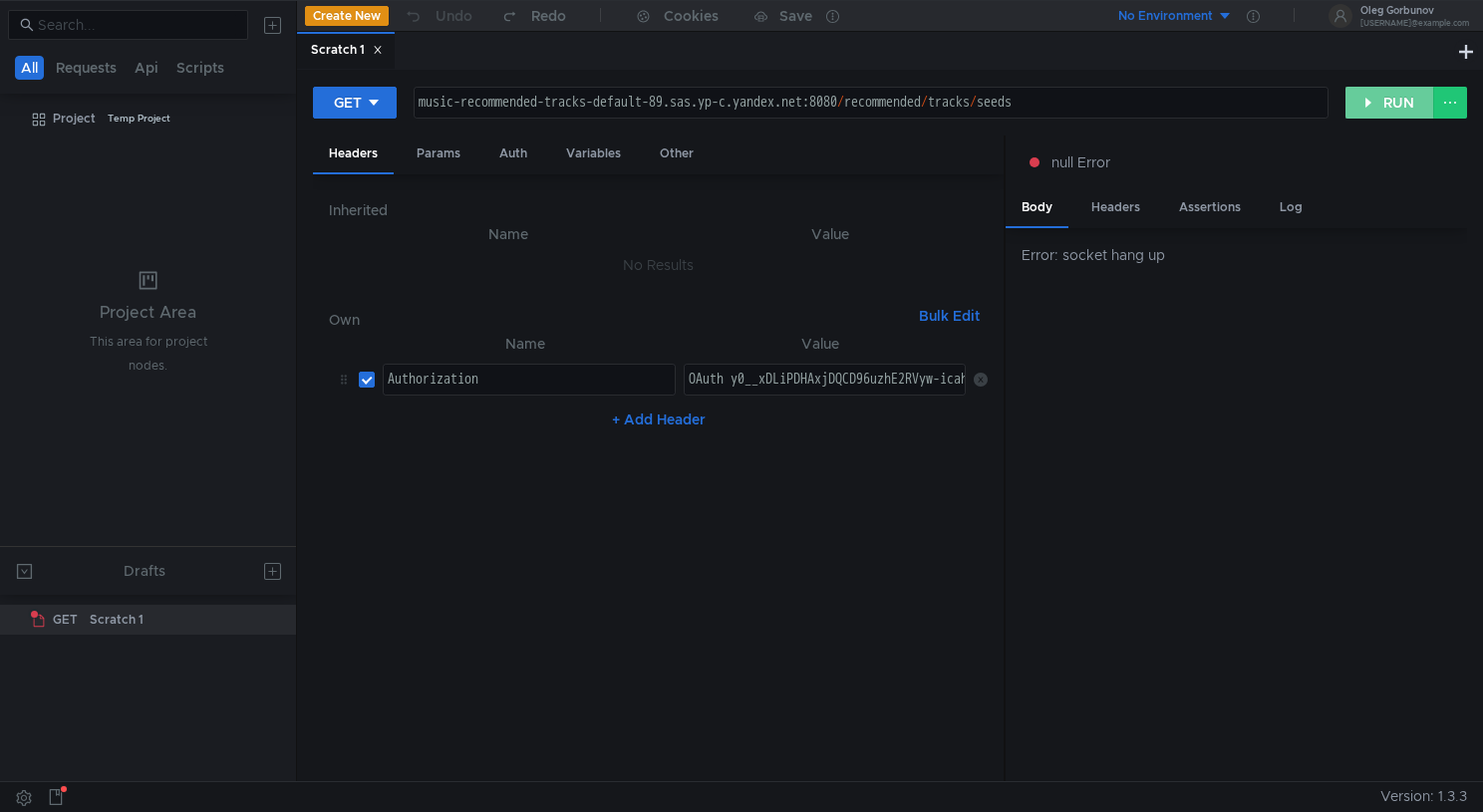click on "RUN" at bounding box center (1389, 103) 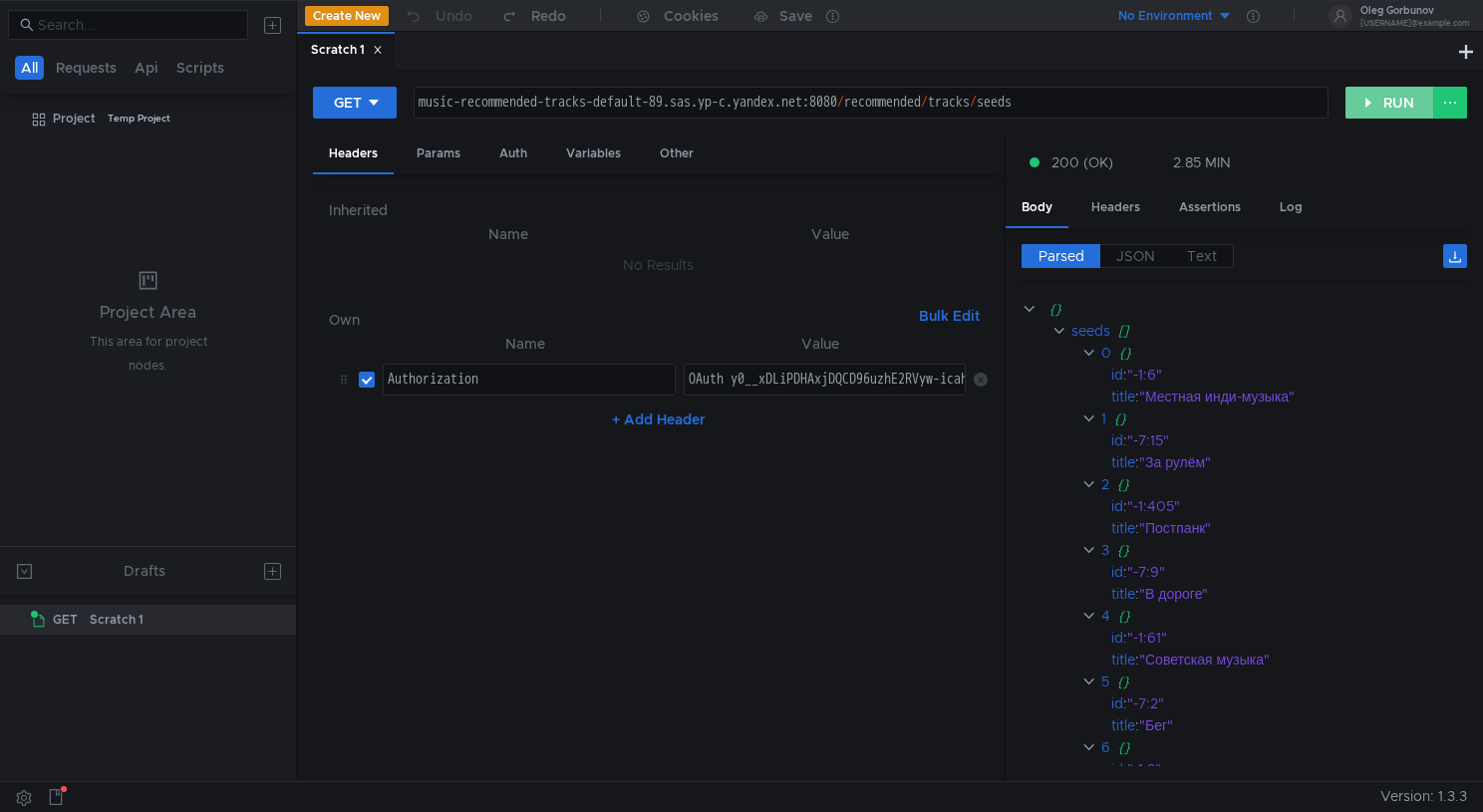 click on "RUN" at bounding box center [1389, 103] 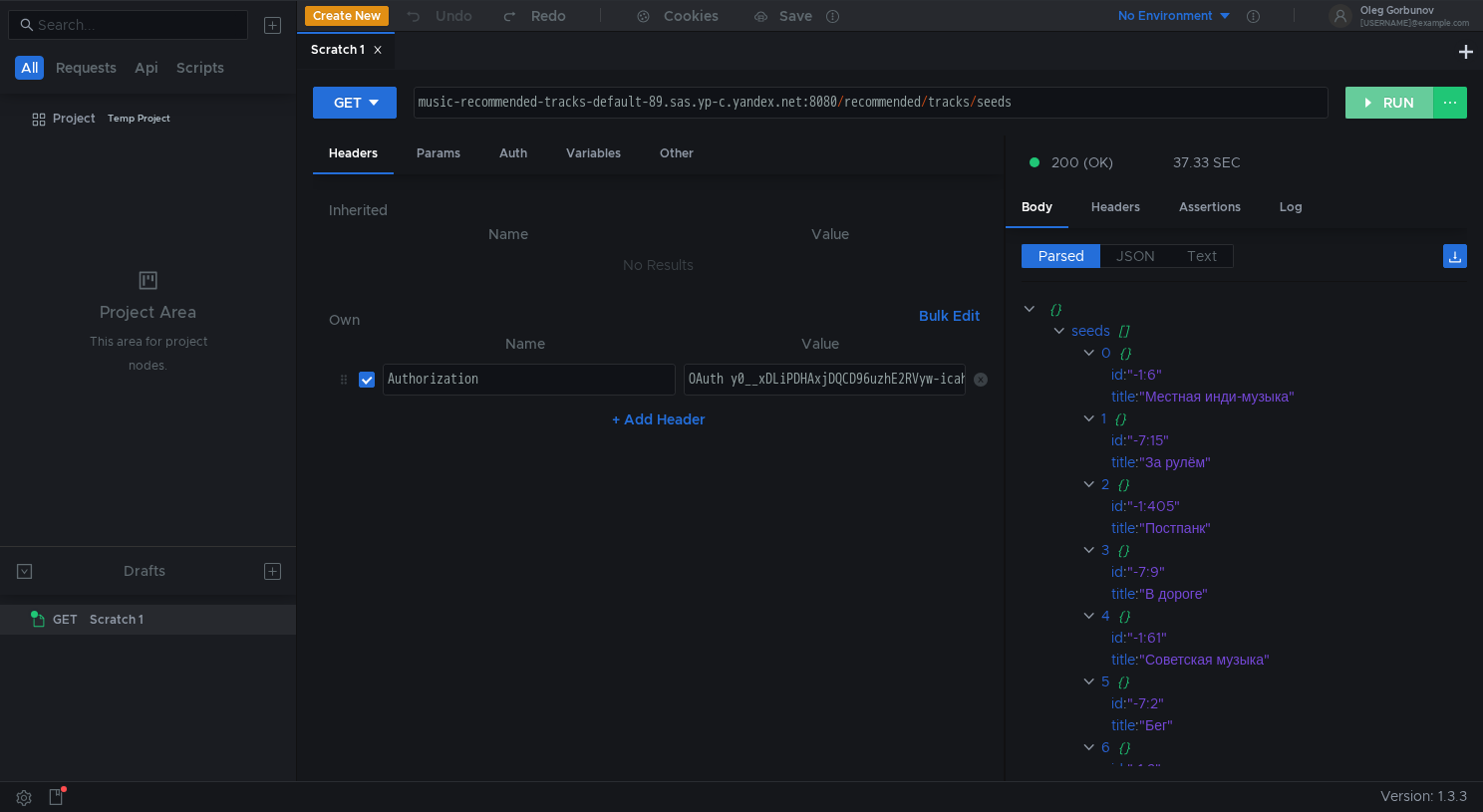 click on "RUN" at bounding box center (1389, 103) 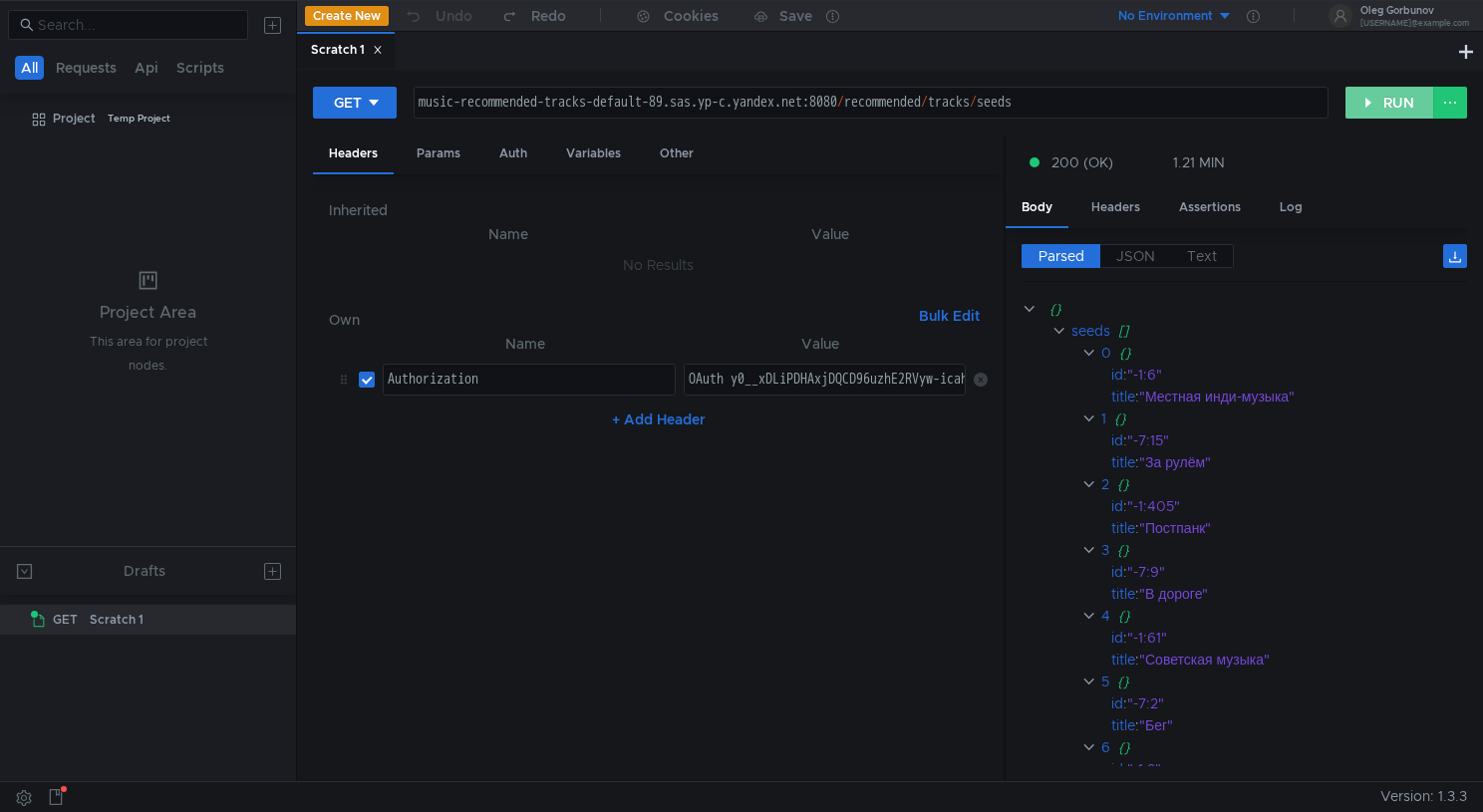 click on "RUN" at bounding box center [1389, 103] 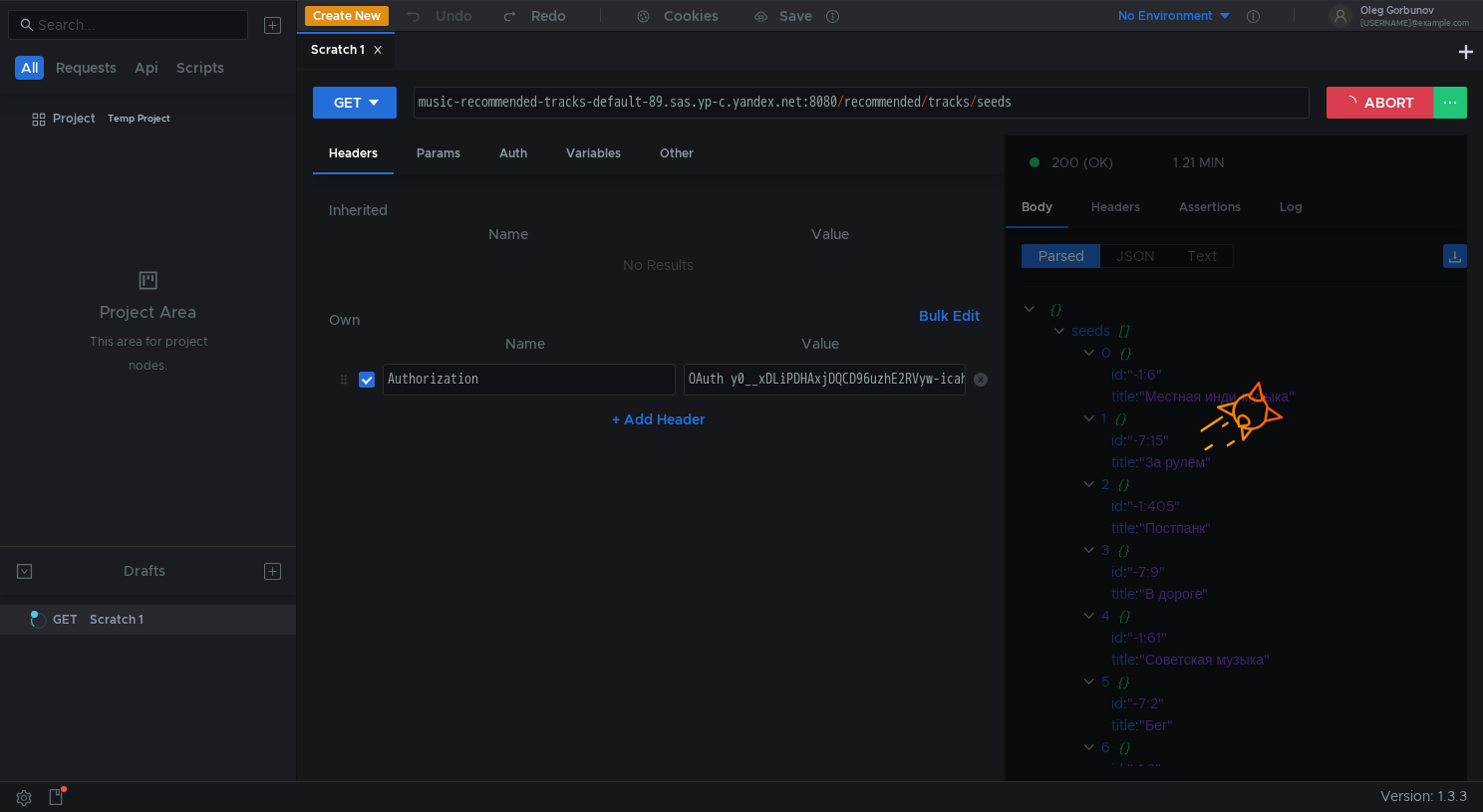 scroll, scrollTop: 0, scrollLeft: 0, axis: both 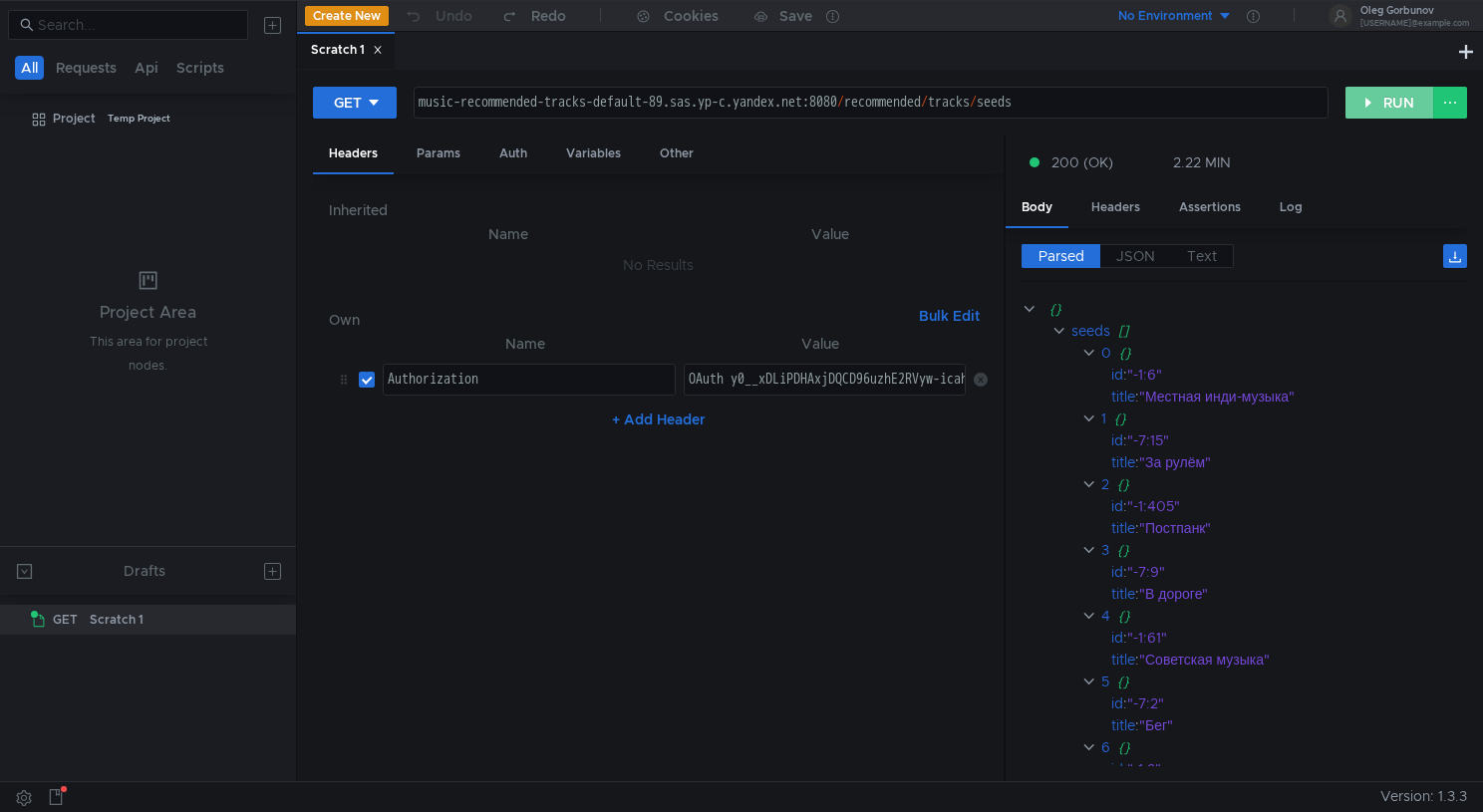 click on "RUN" at bounding box center [1389, 103] 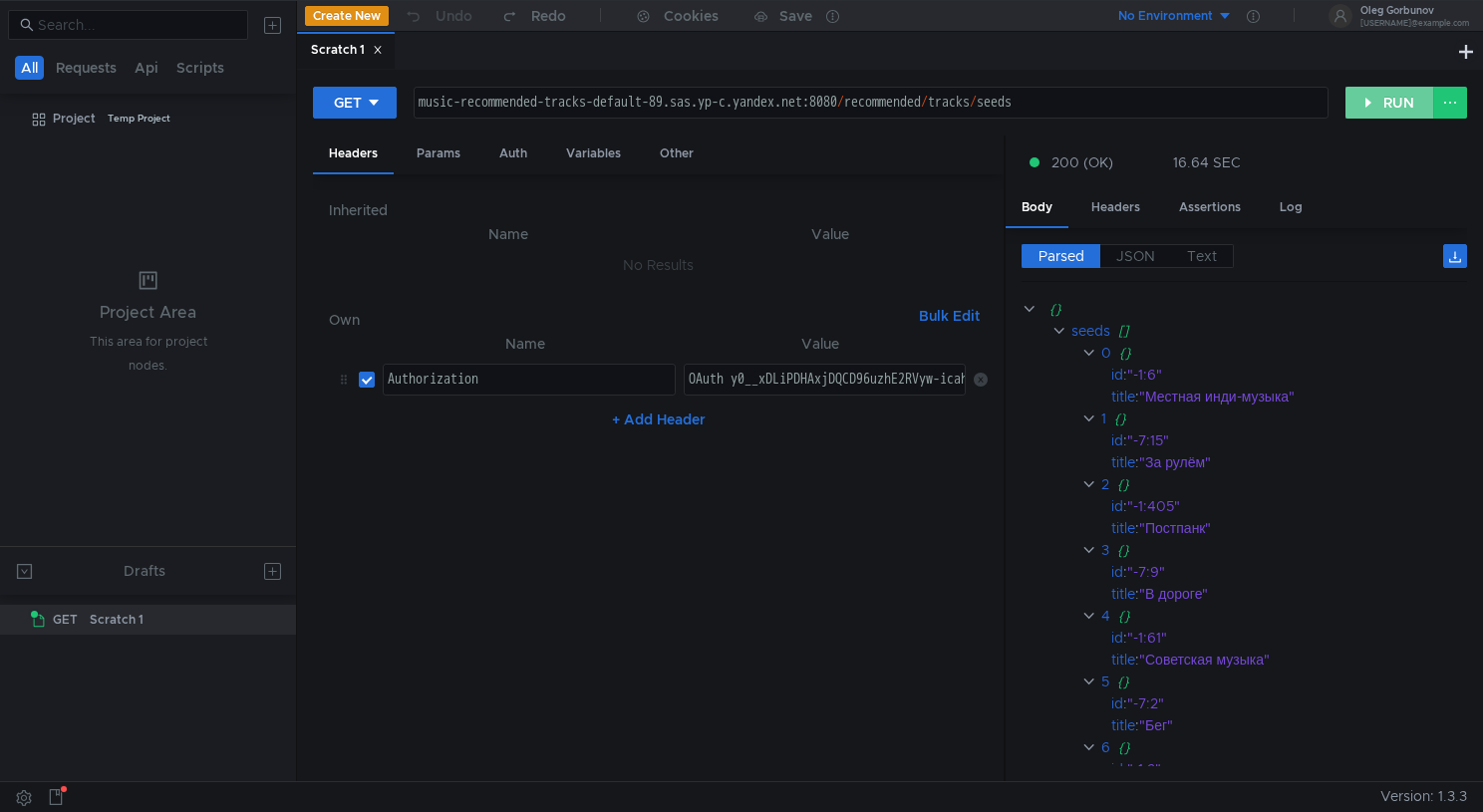 click on "RUN" at bounding box center [1389, 103] 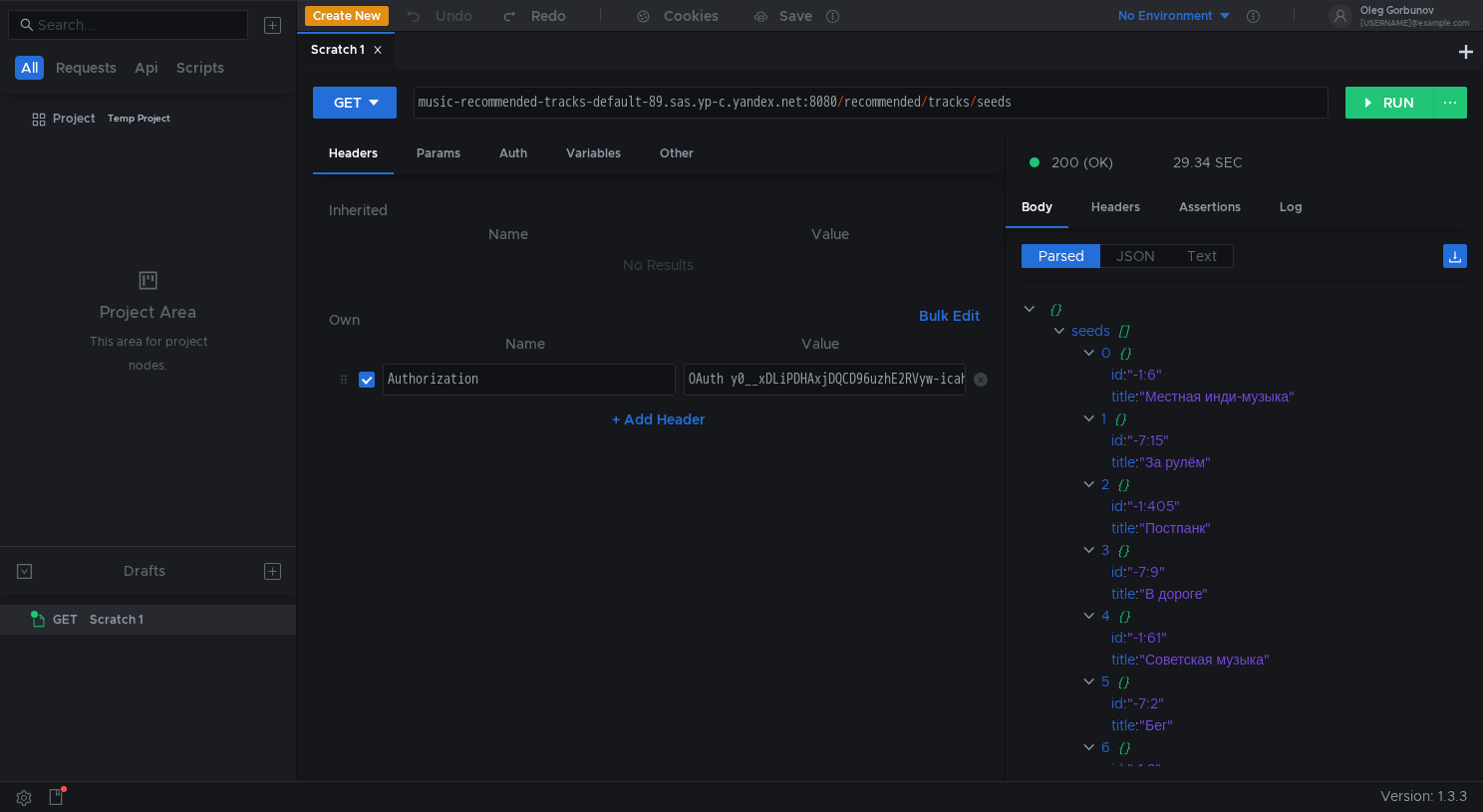 scroll, scrollTop: 0, scrollLeft: 0, axis: both 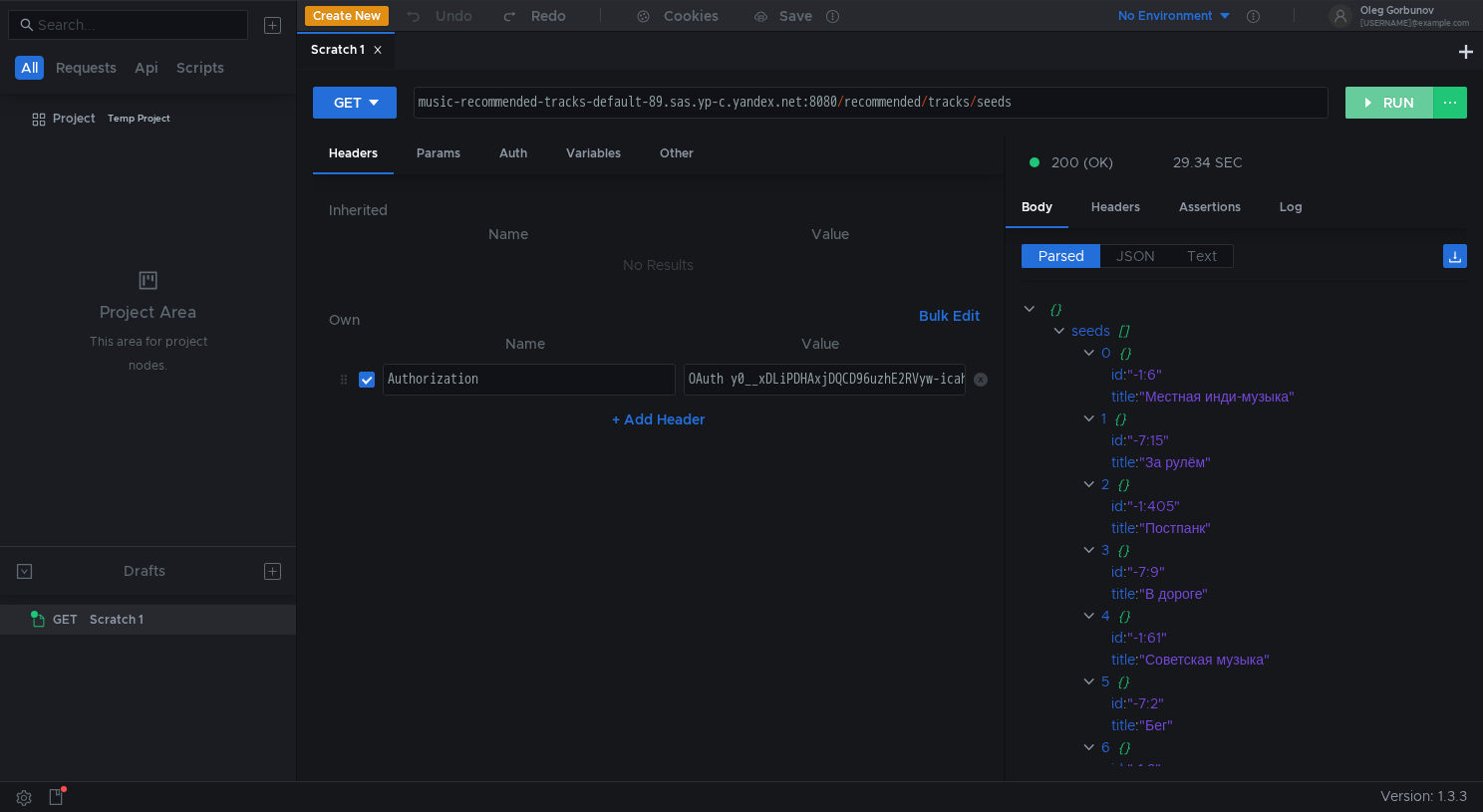 click on "RUN" at bounding box center (1389, 103) 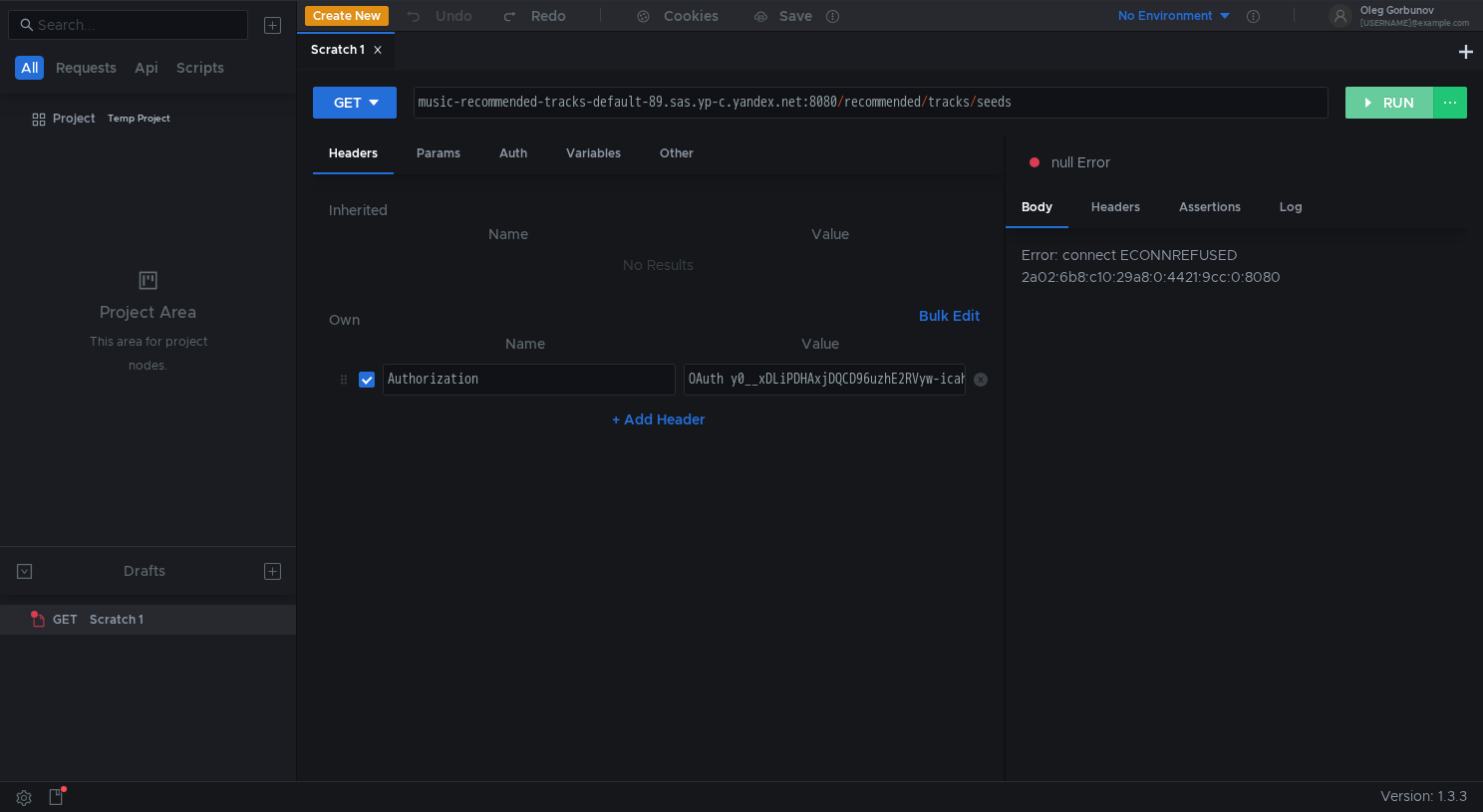 click on "RUN" at bounding box center [1389, 103] 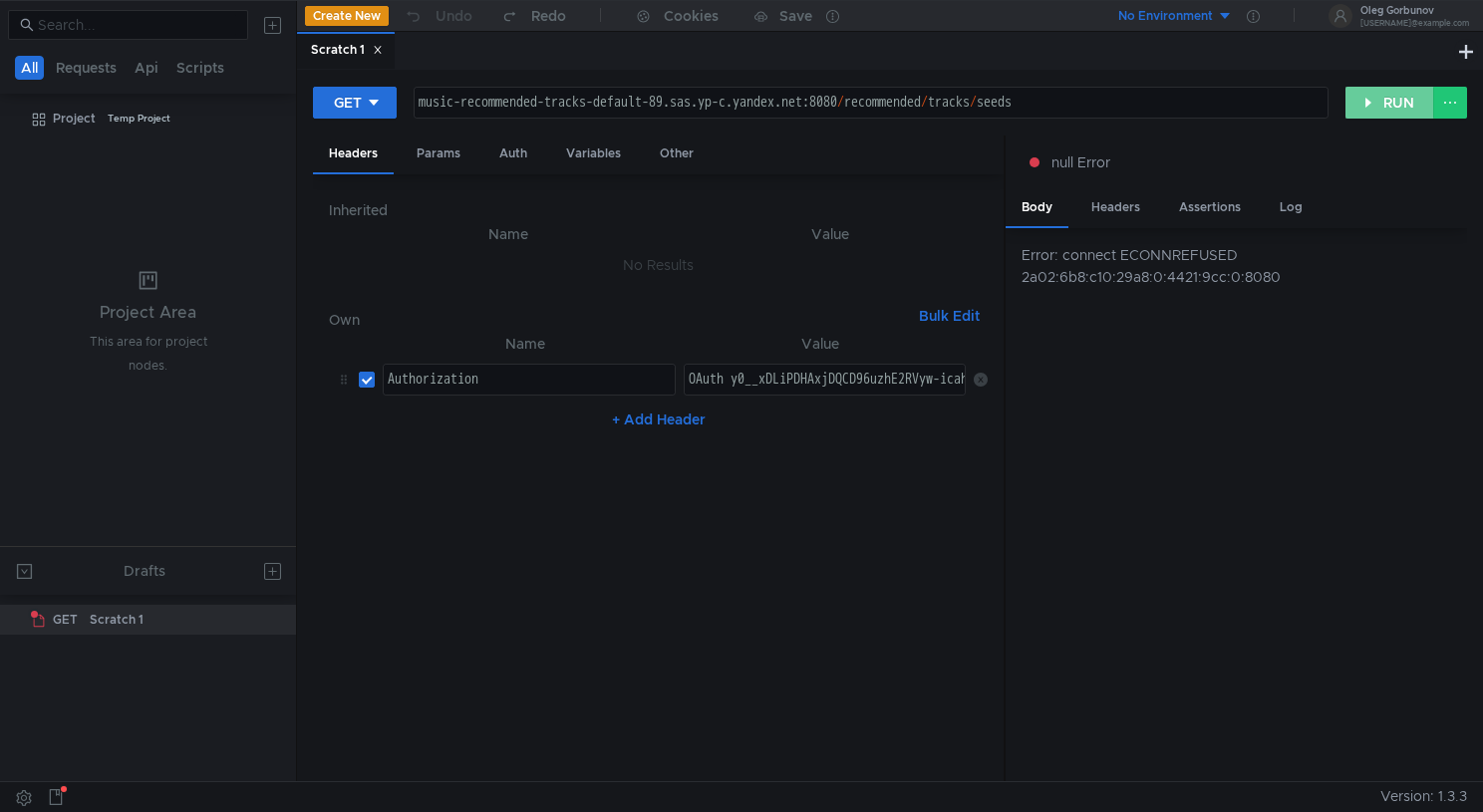 click on "RUN" at bounding box center (1389, 103) 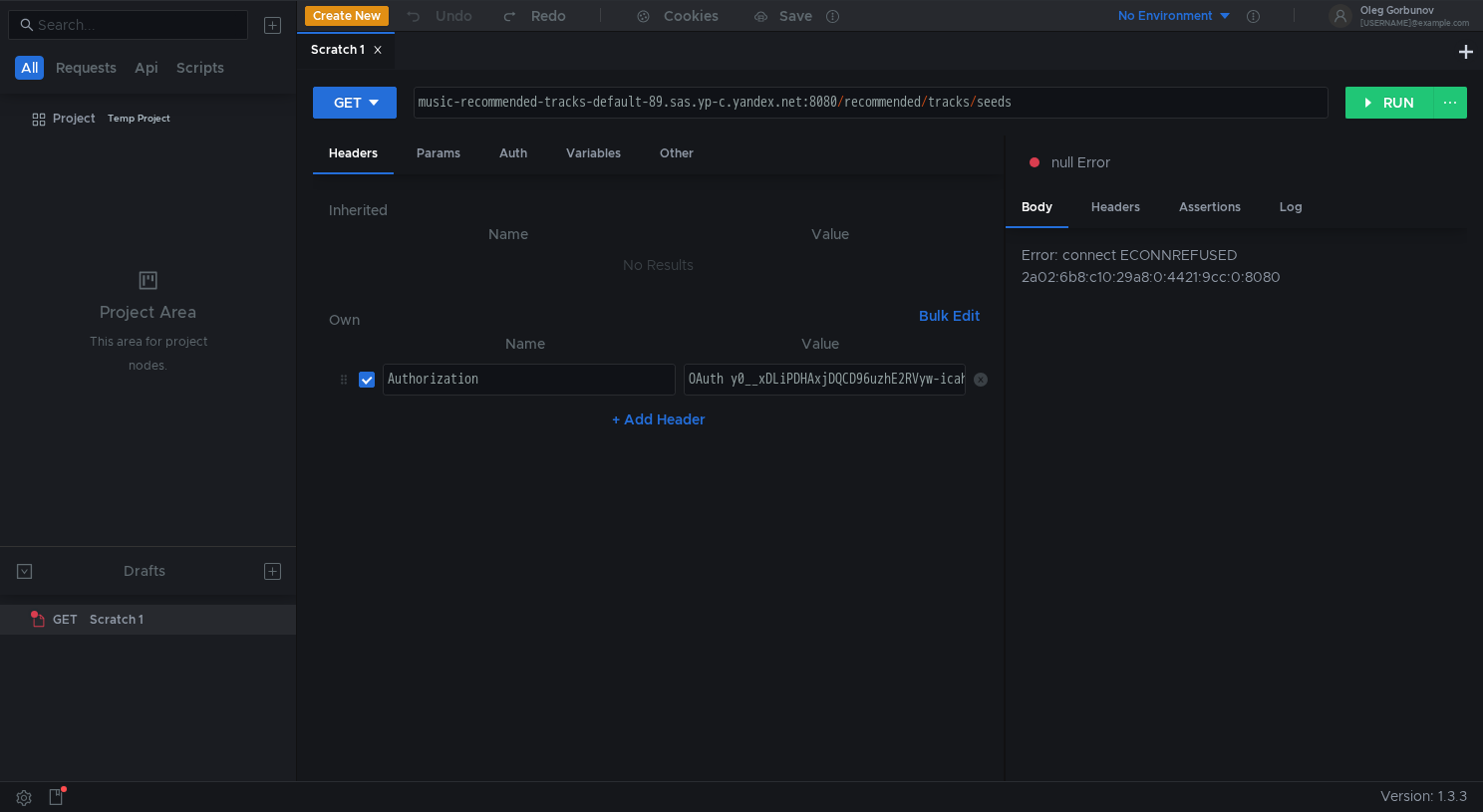 scroll, scrollTop: 0, scrollLeft: 0, axis: both 